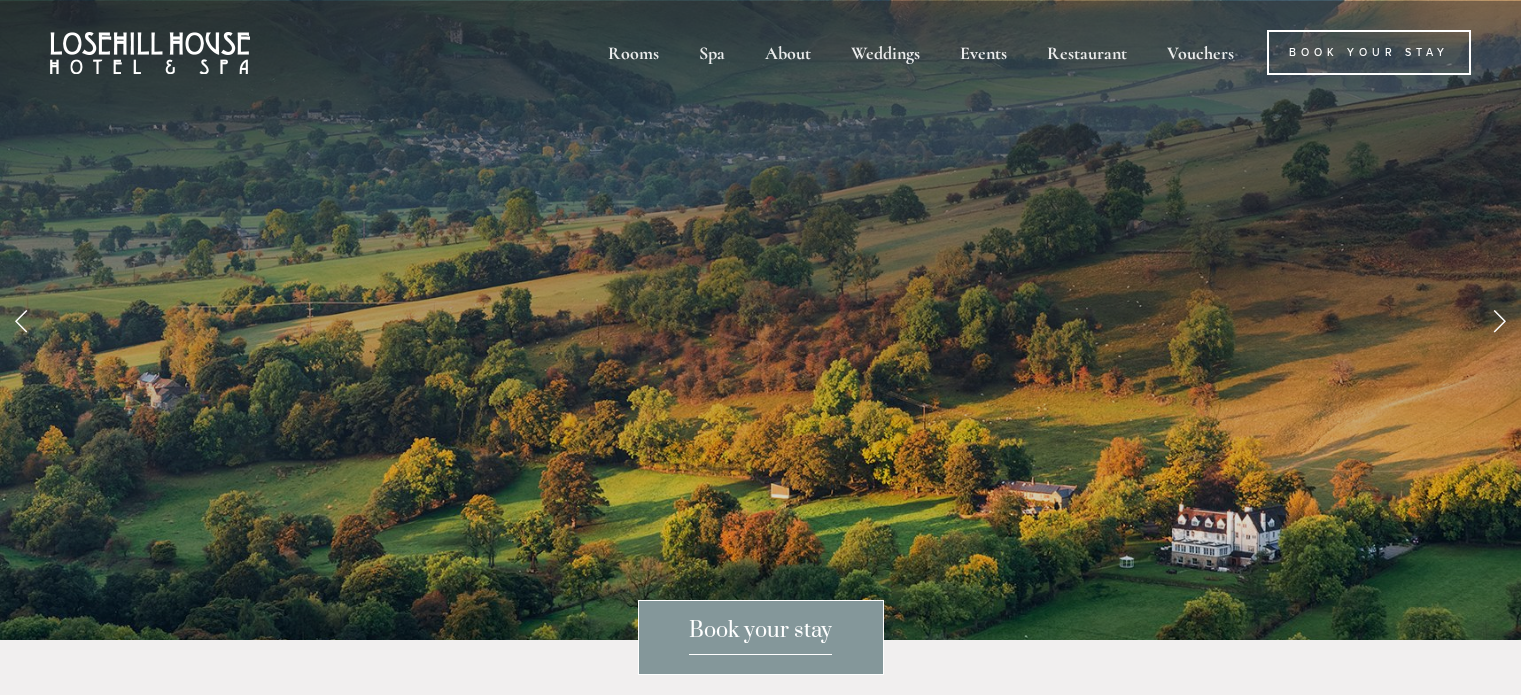 scroll, scrollTop: 0, scrollLeft: 0, axis: both 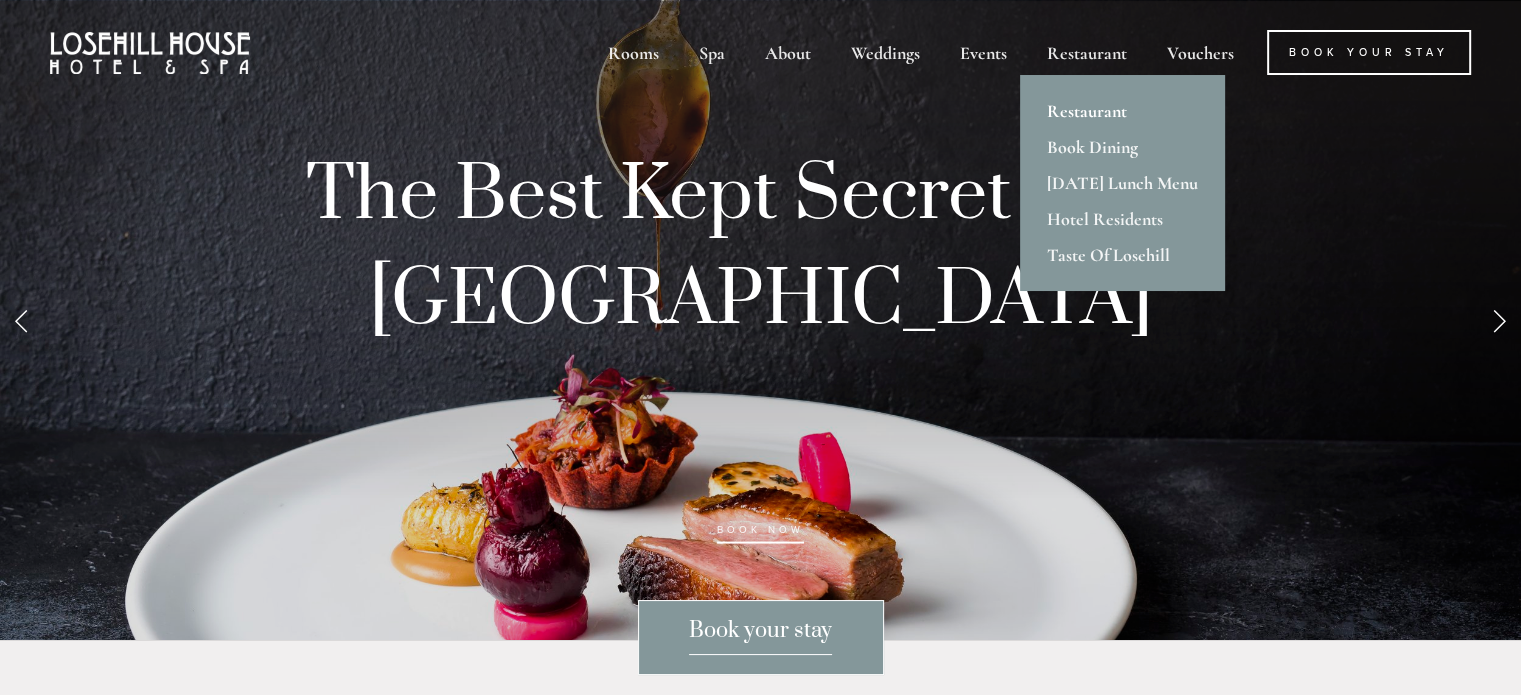 click on "Restaurant" at bounding box center [1122, 111] 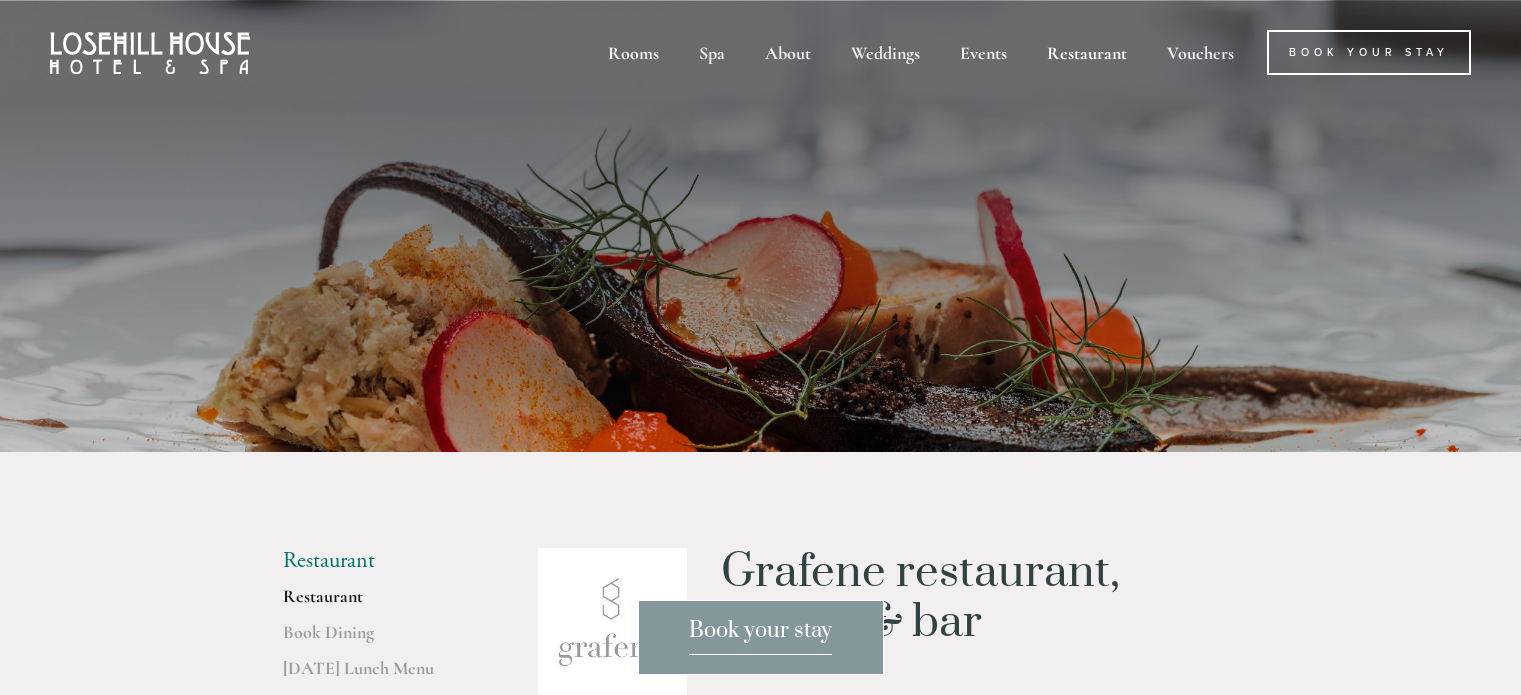 scroll, scrollTop: 0, scrollLeft: 0, axis: both 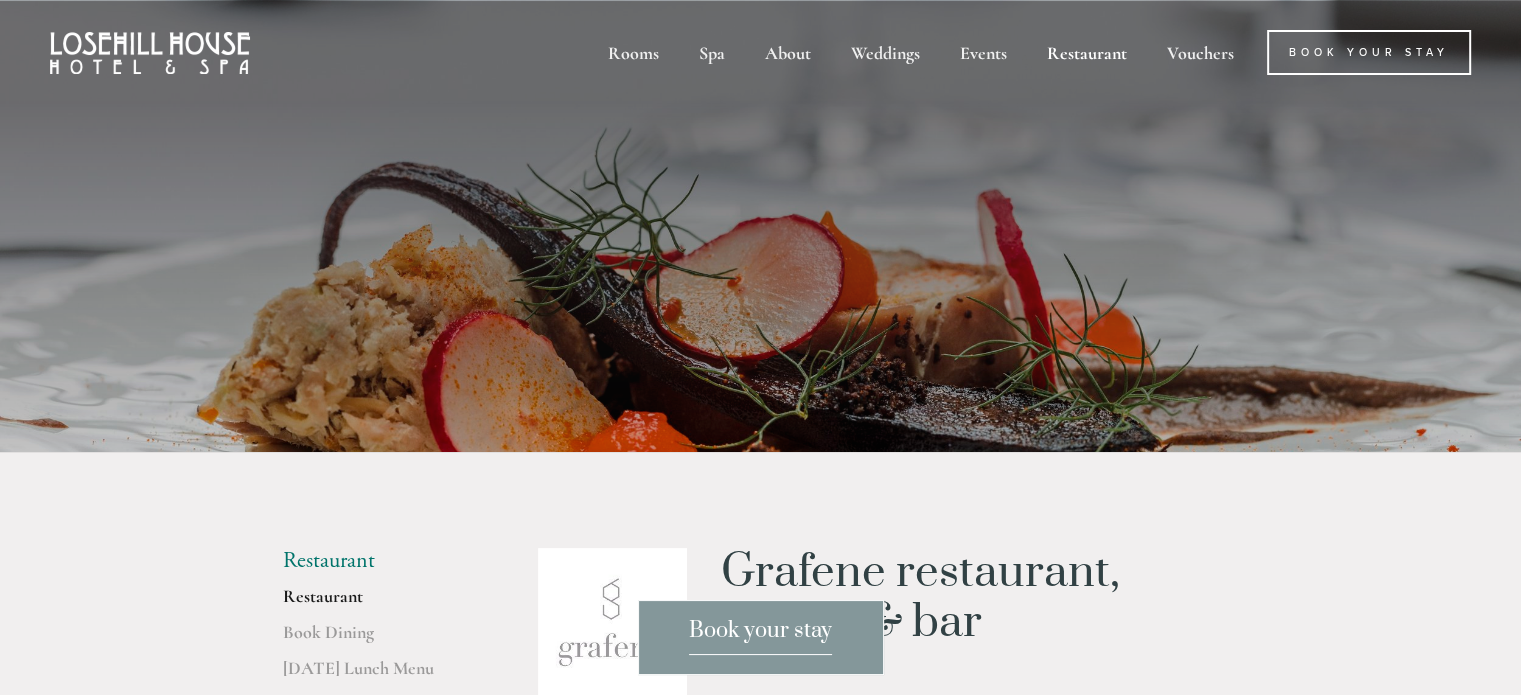 click on "Rooms
Rooms
Your Stay
Book a stay
Offers
Spa" at bounding box center [760, 3968] 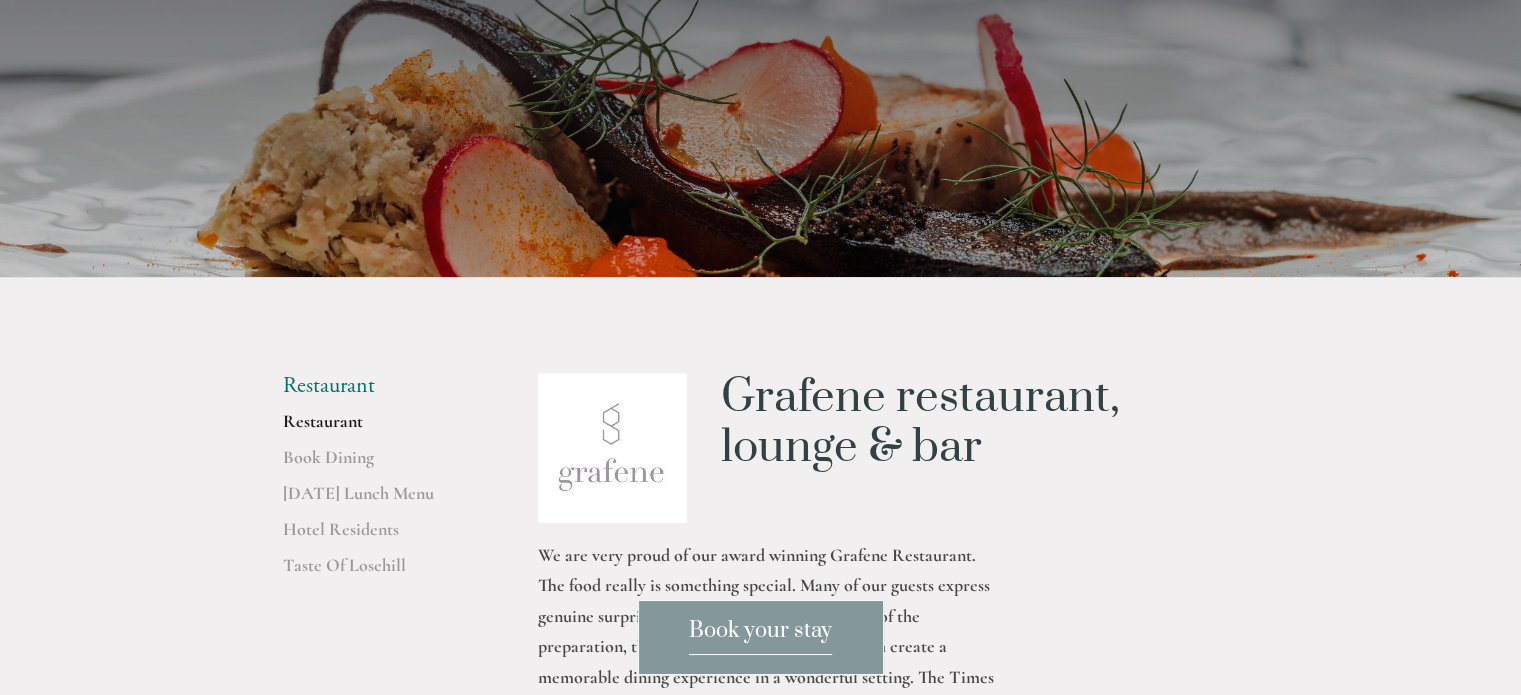 scroll, scrollTop: 0, scrollLeft: 0, axis: both 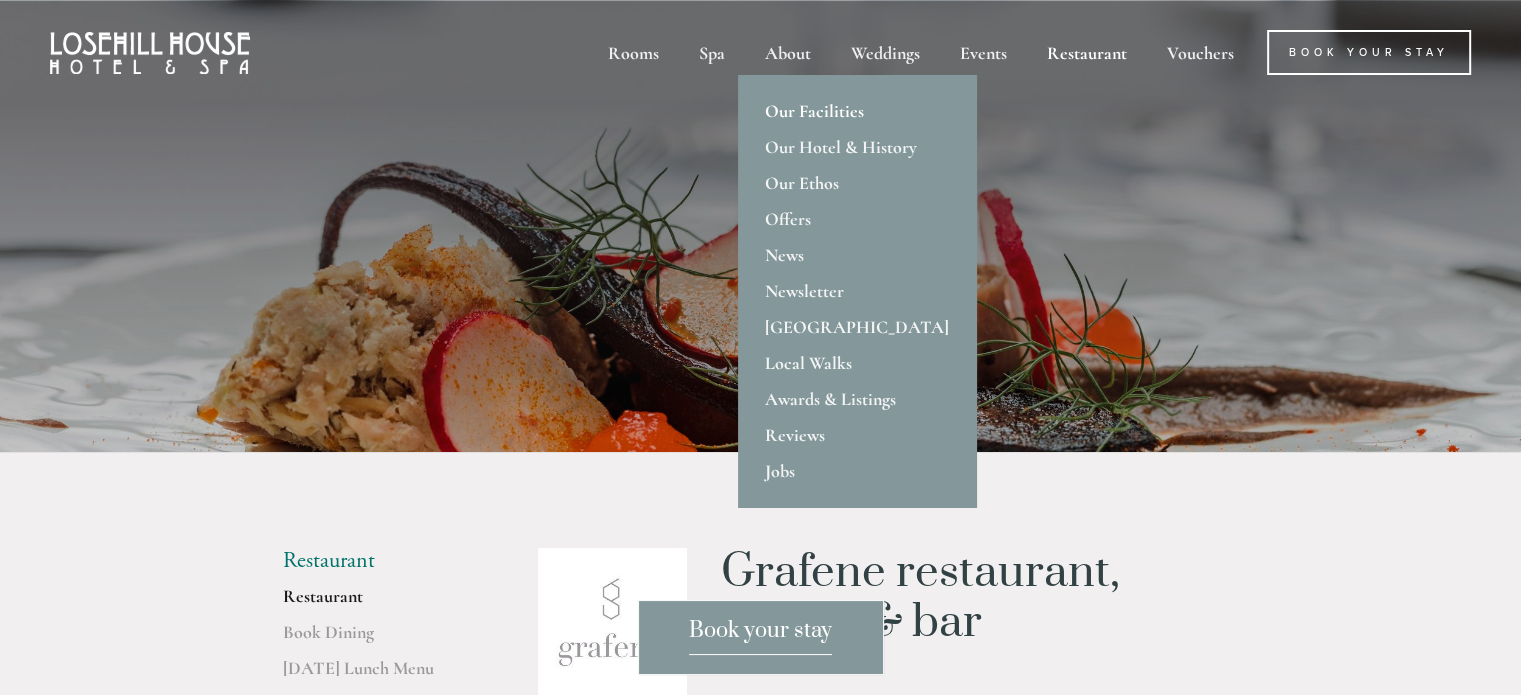 click on "Our Facilities" at bounding box center [857, 111] 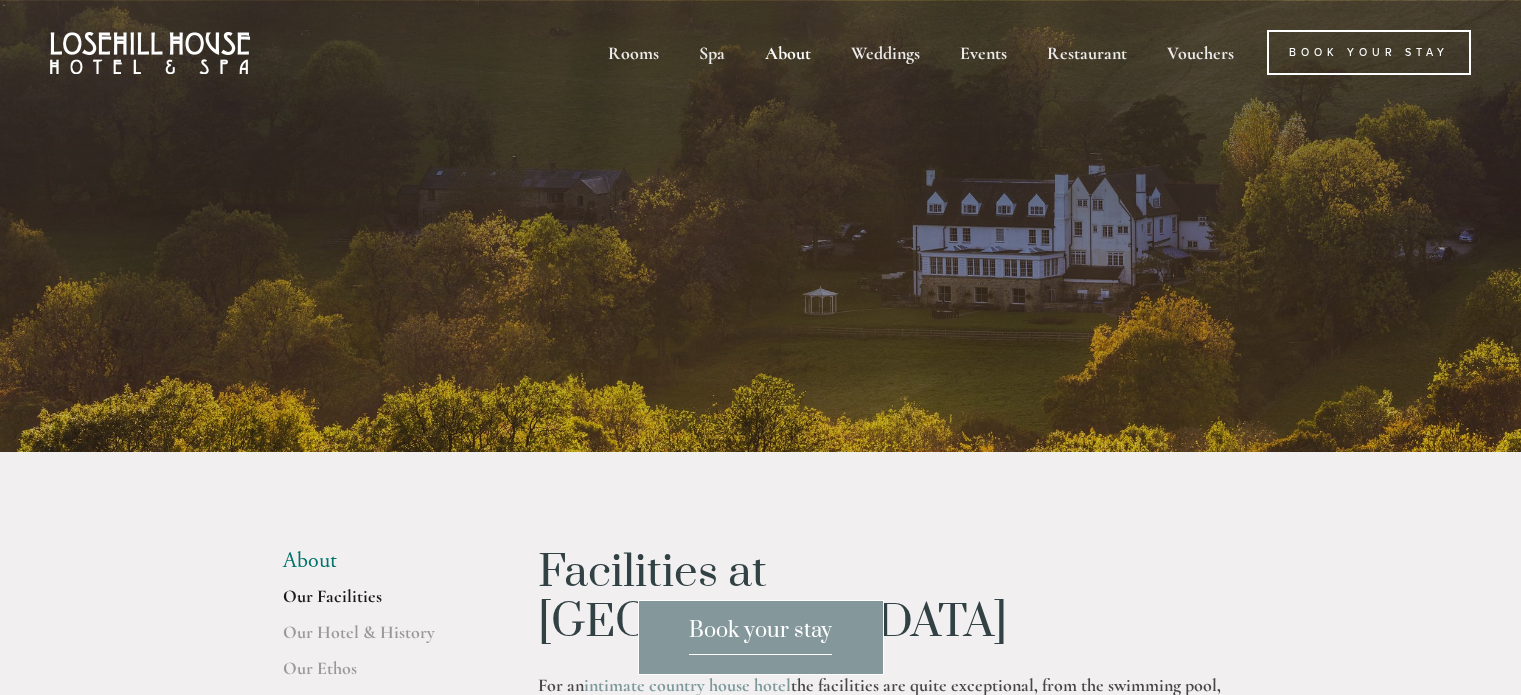 scroll, scrollTop: 0, scrollLeft: 0, axis: both 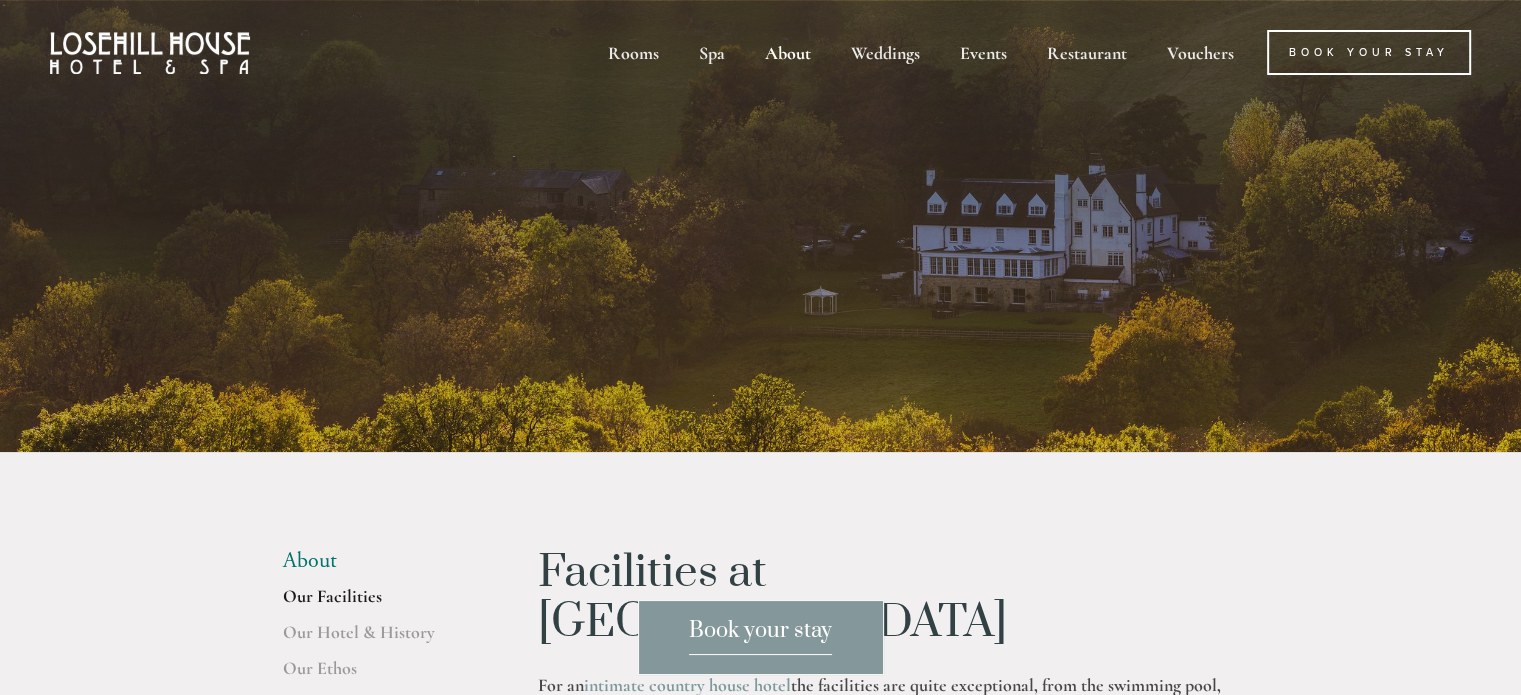 click on "Rooms
Rooms
Your Stay
Book a stay
Offers
Spa" at bounding box center (760, 3142) 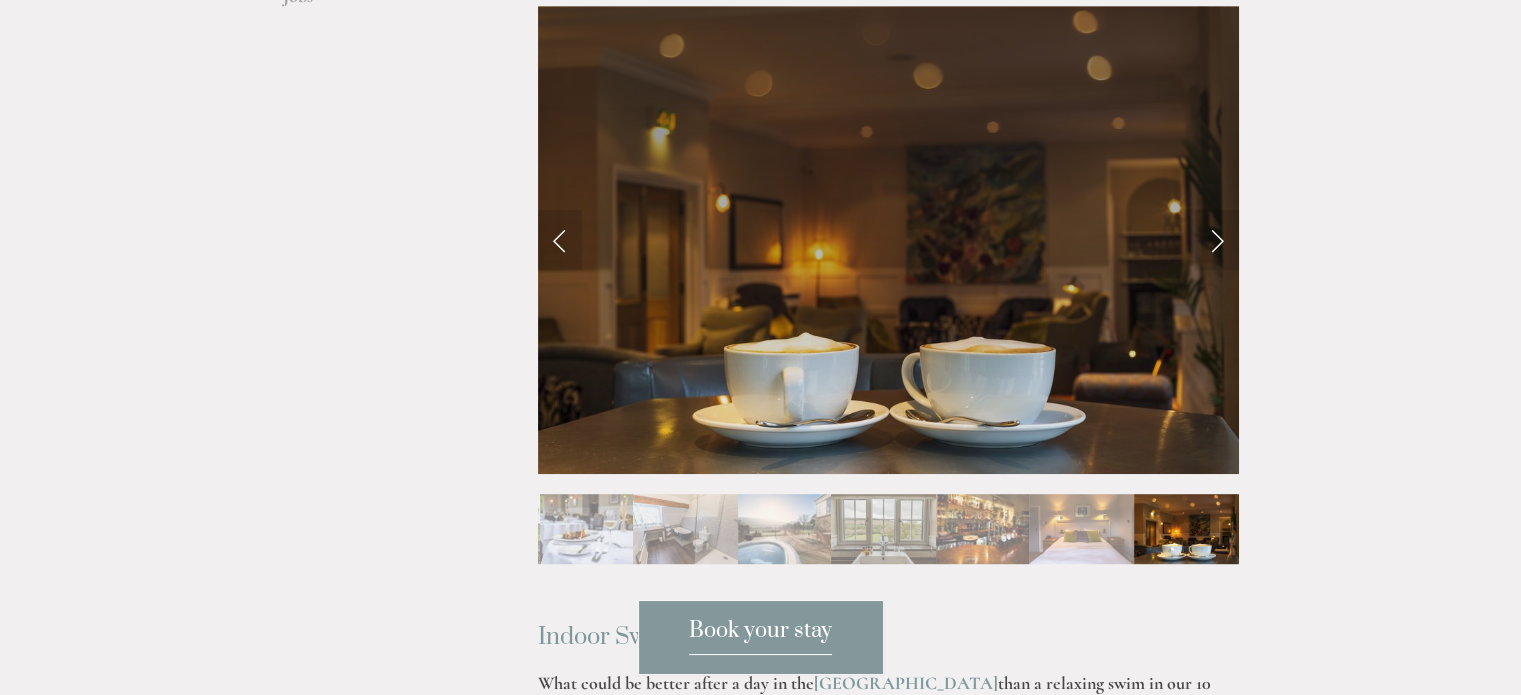 scroll, scrollTop: 0, scrollLeft: 0, axis: both 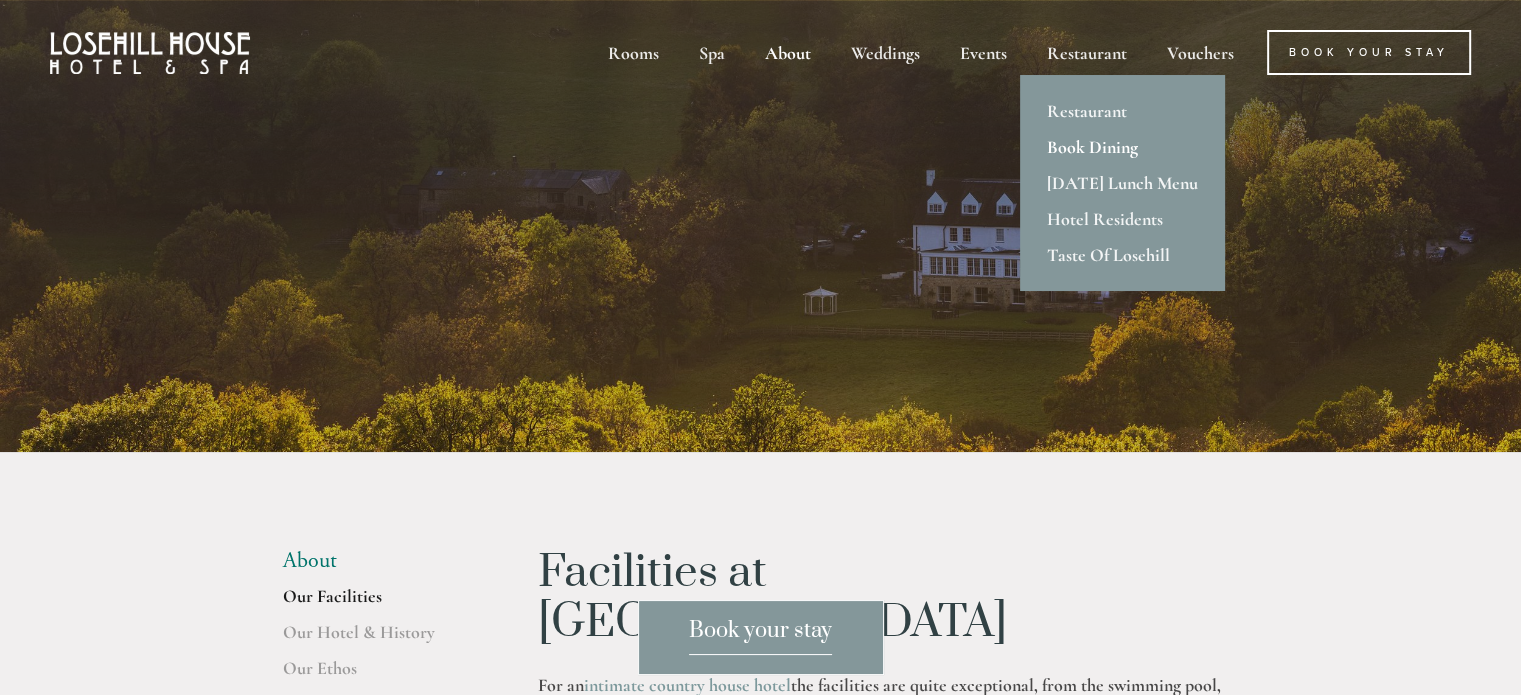 click on "Book Dining" at bounding box center [1122, 147] 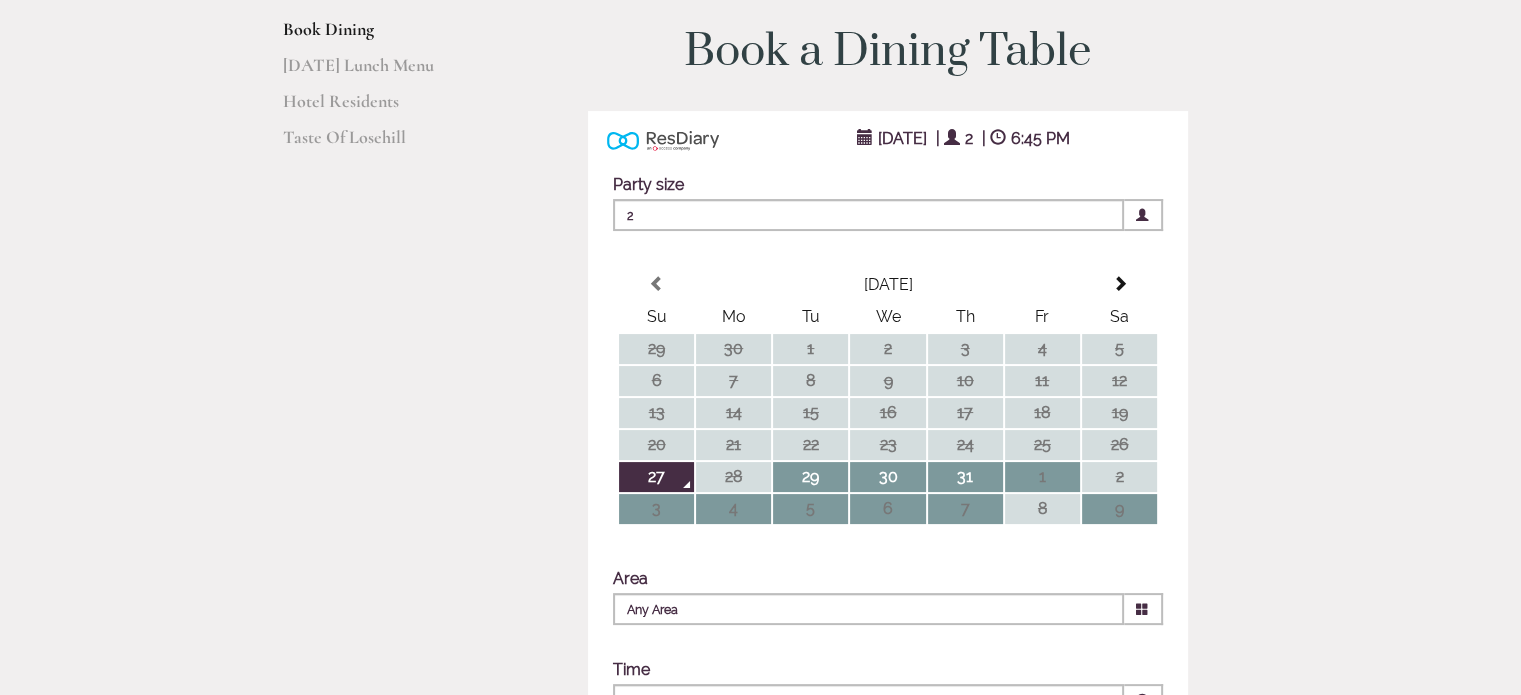 scroll, scrollTop: 320, scrollLeft: 0, axis: vertical 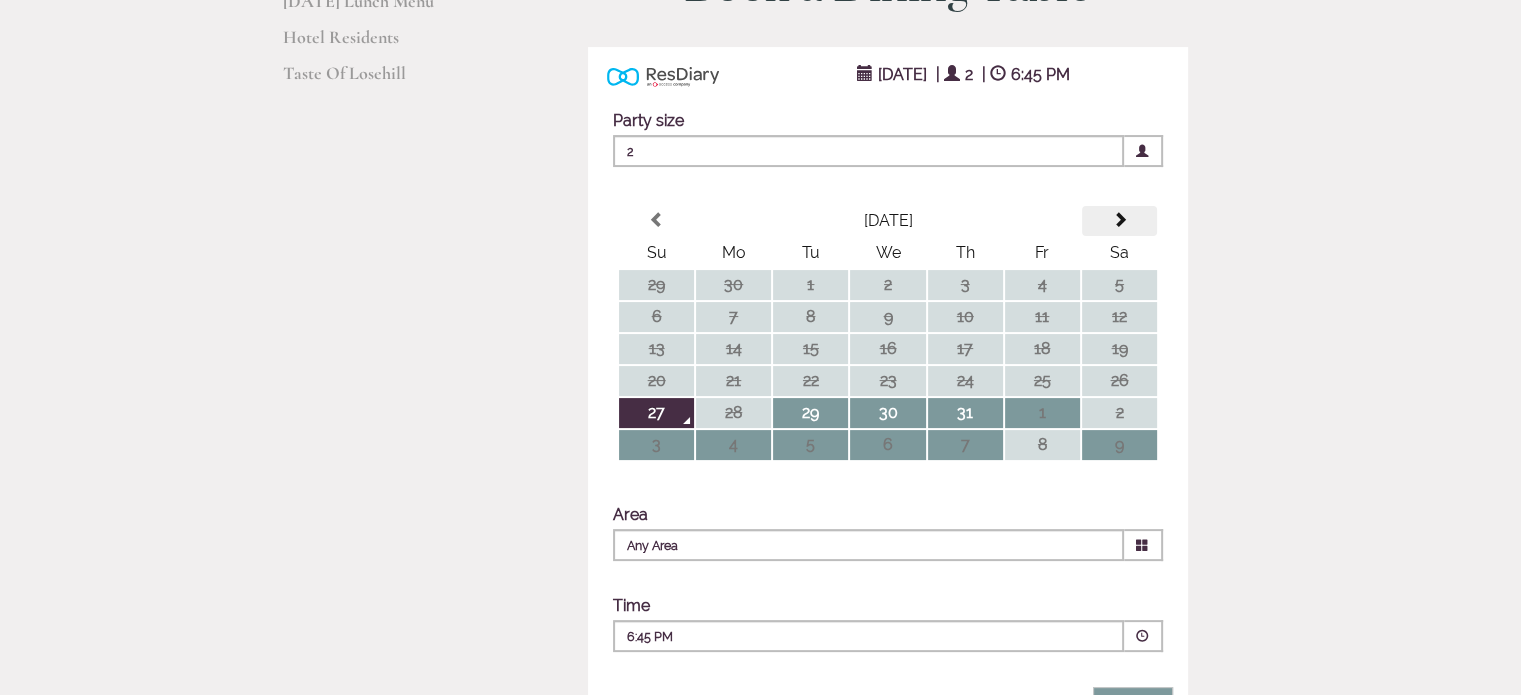 click at bounding box center [1119, 220] 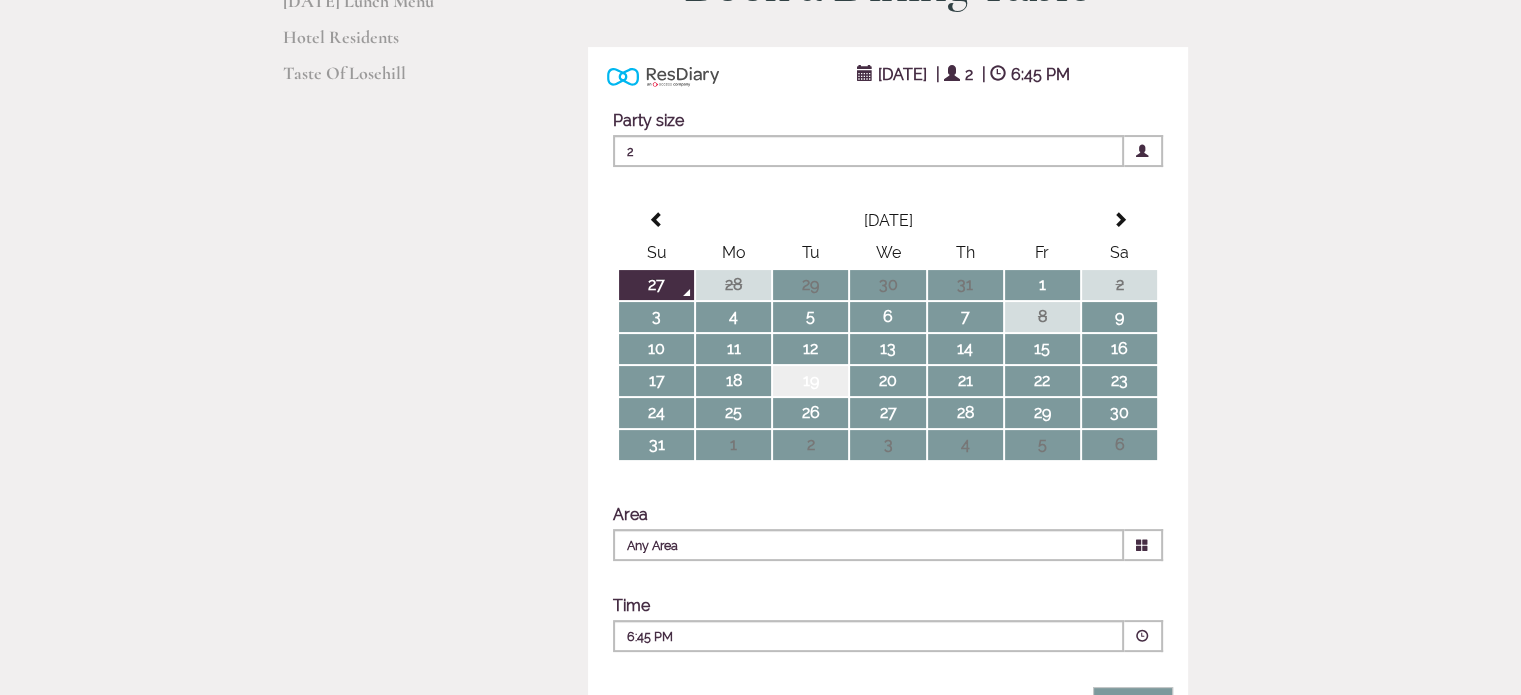 click on "19" at bounding box center (810, 381) 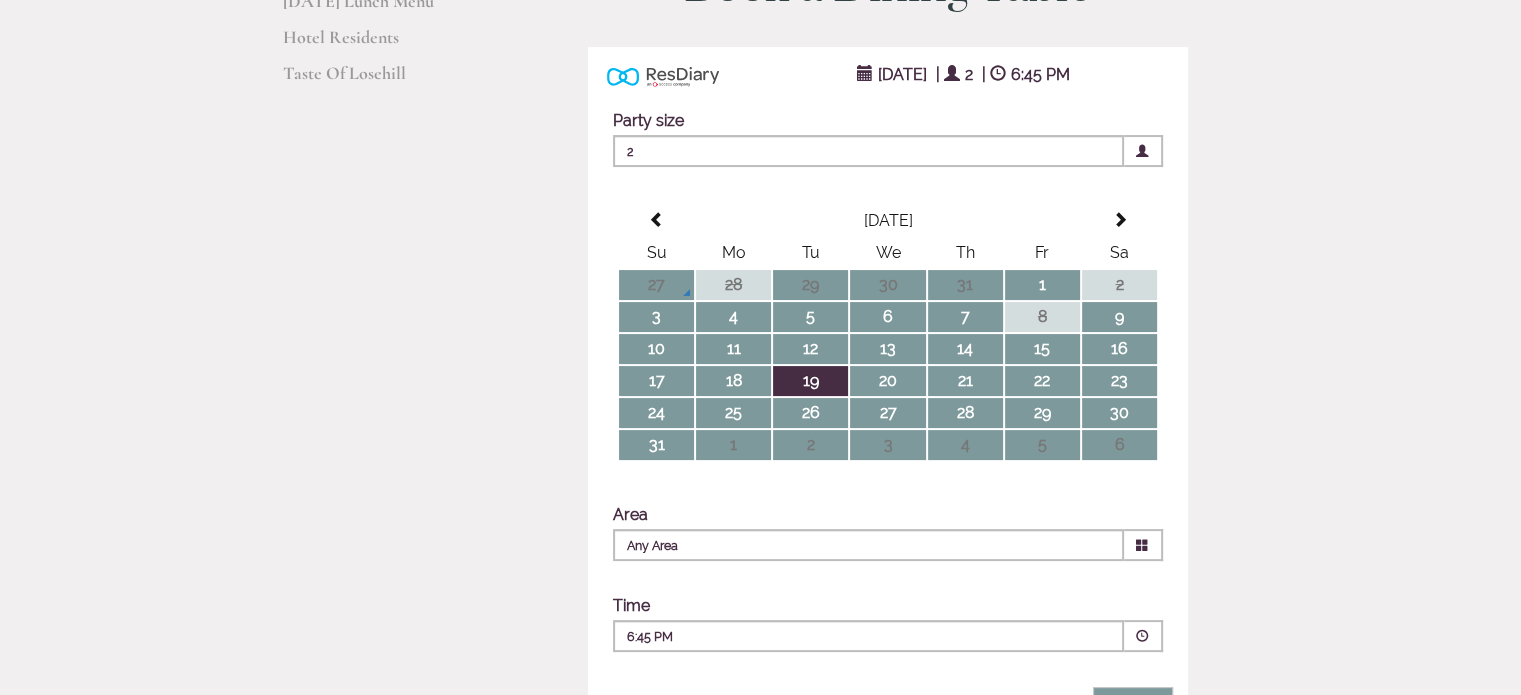 click on "ResDiary Widget
August 19, 2025
|
2
|
6:45 PM
Choose a Venue" at bounding box center (888, 416) 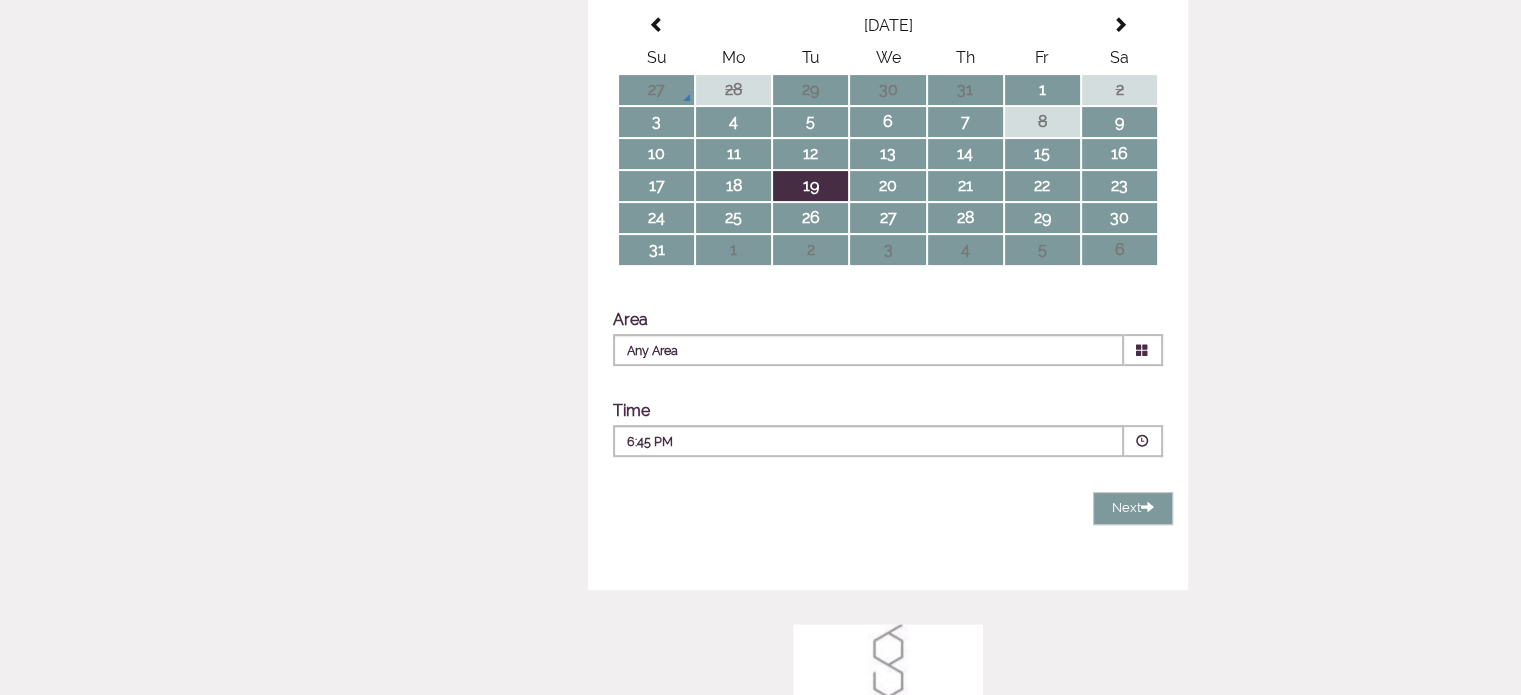 scroll, scrollTop: 520, scrollLeft: 0, axis: vertical 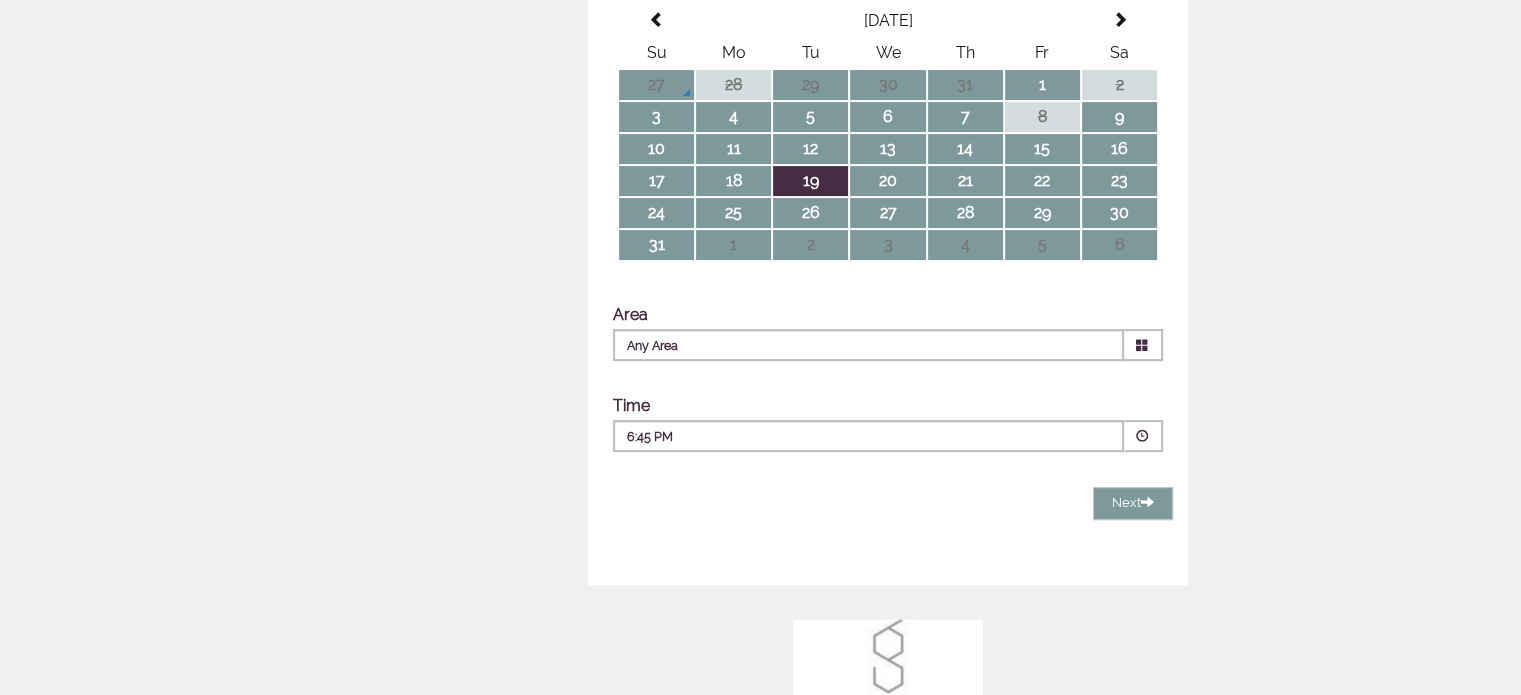 click at bounding box center (1142, 345) 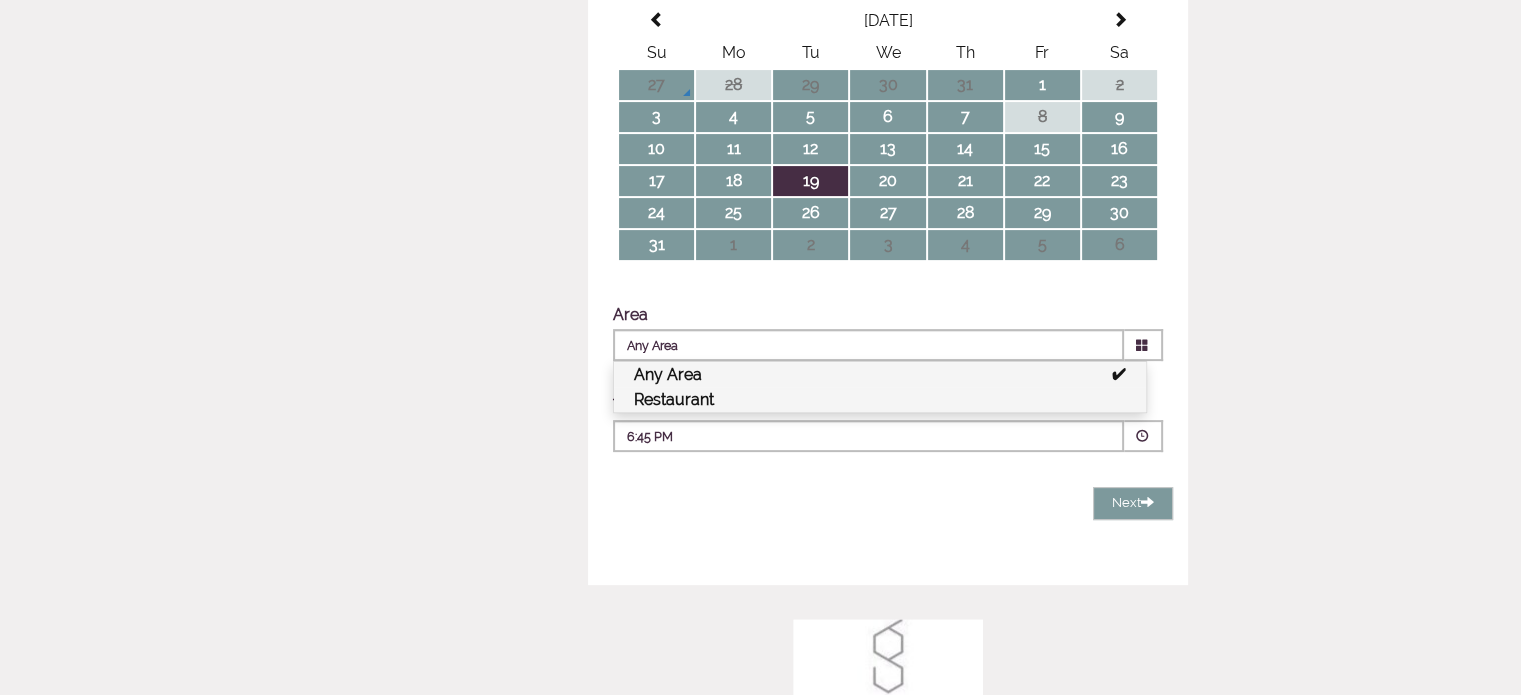 click on "Restaurant" at bounding box center [880, 399] 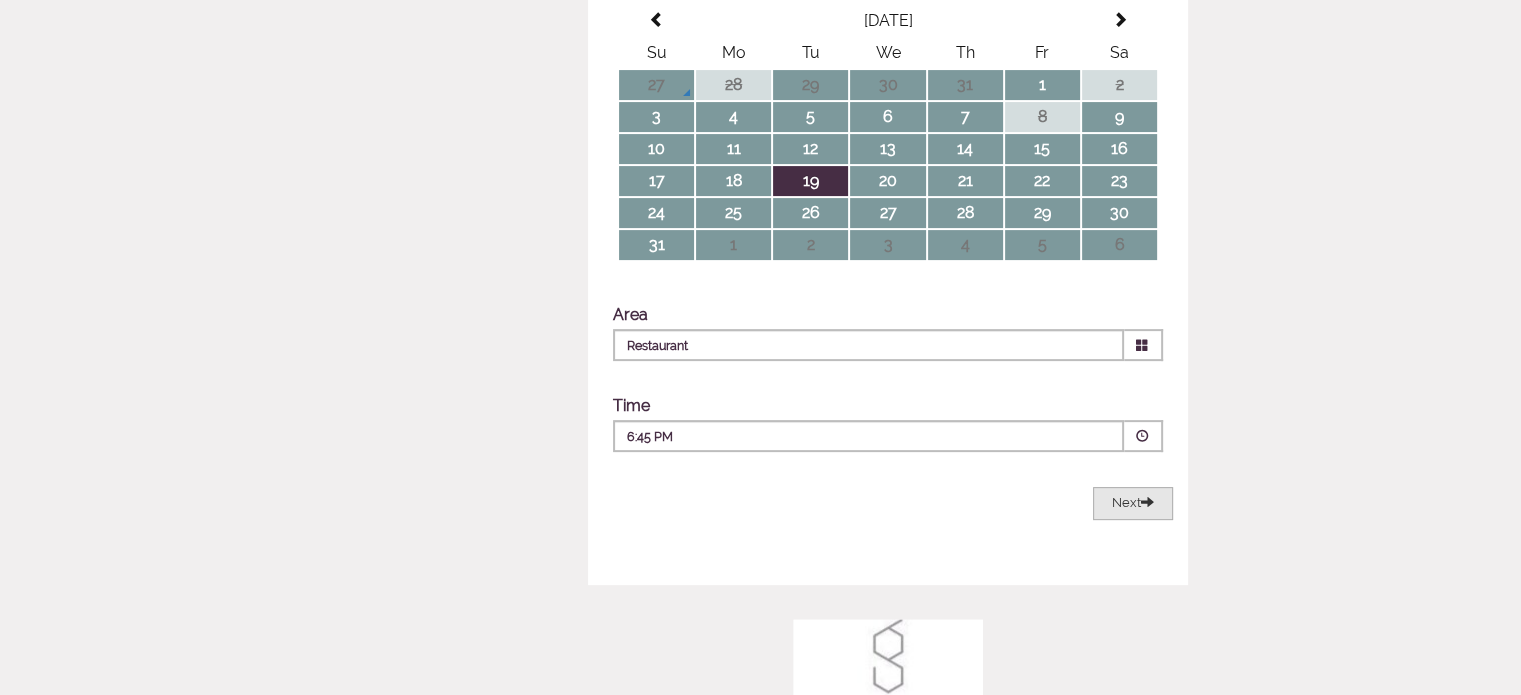 click on "Next" at bounding box center [1133, 502] 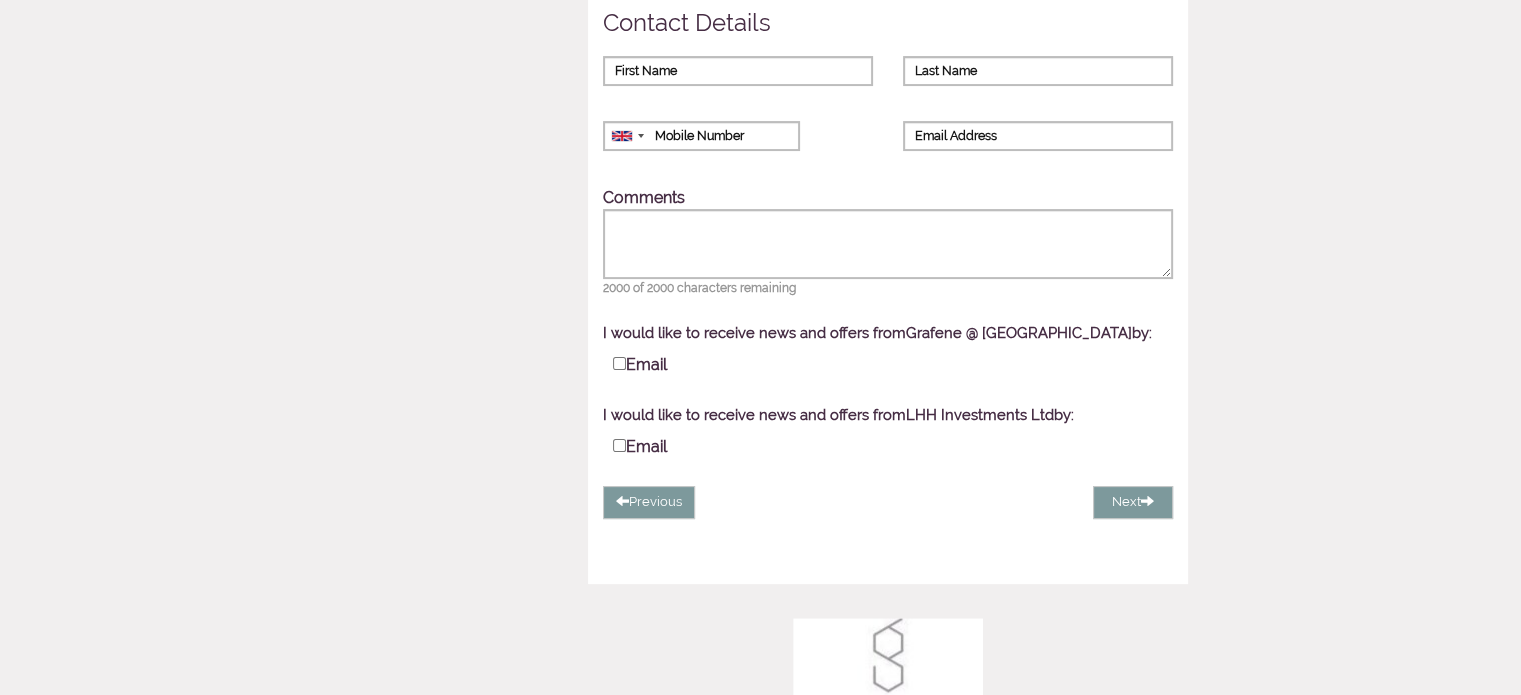 click on "Restaurant
Restaurant
Book Dining
Sunday Lunch Menu
Hotel Residents
Taste Of Losehill
Book a stay   |   Book a table   |   Book a spa treatment  |  Buy gifts & experiences Book a Dining Table
ResDiary Widget
August 19, 2025
|  2  |  6:45 PM" at bounding box center (761, 399) 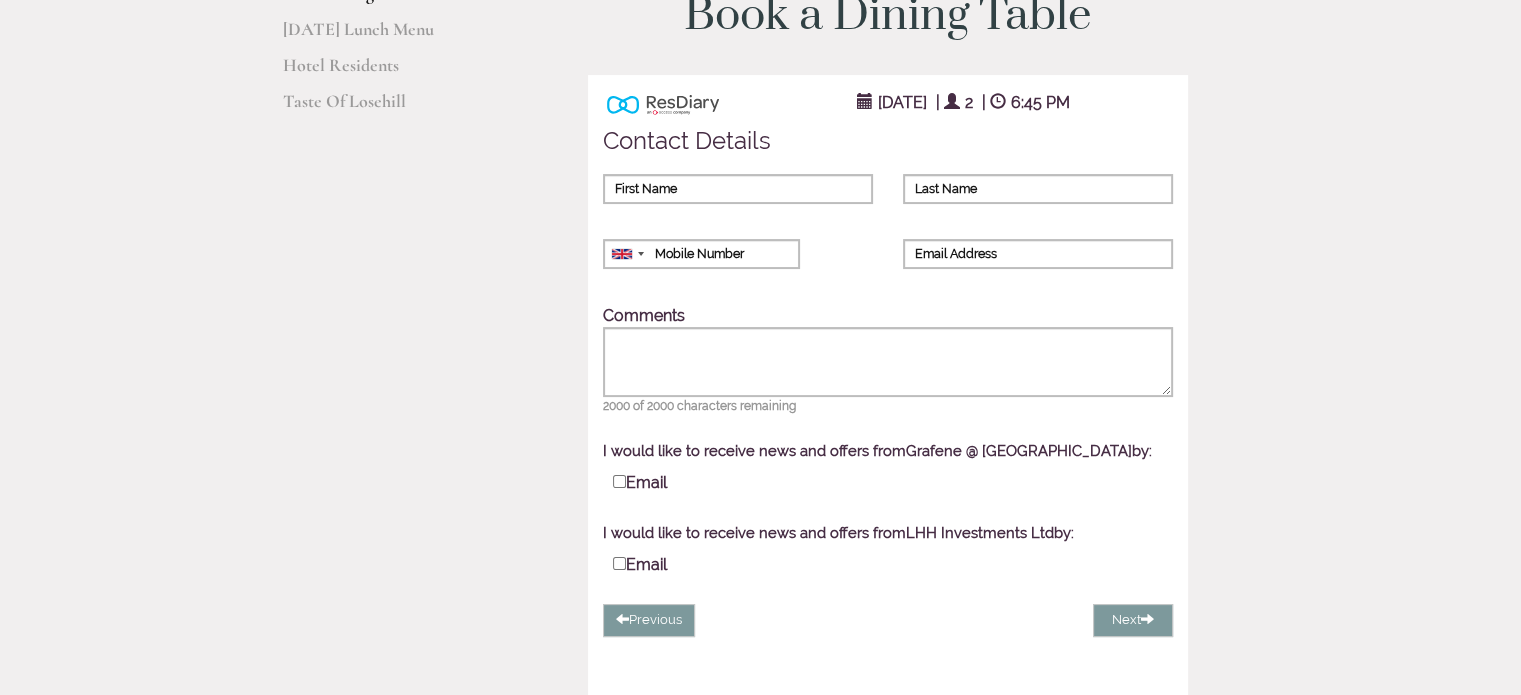 scroll, scrollTop: 290, scrollLeft: 0, axis: vertical 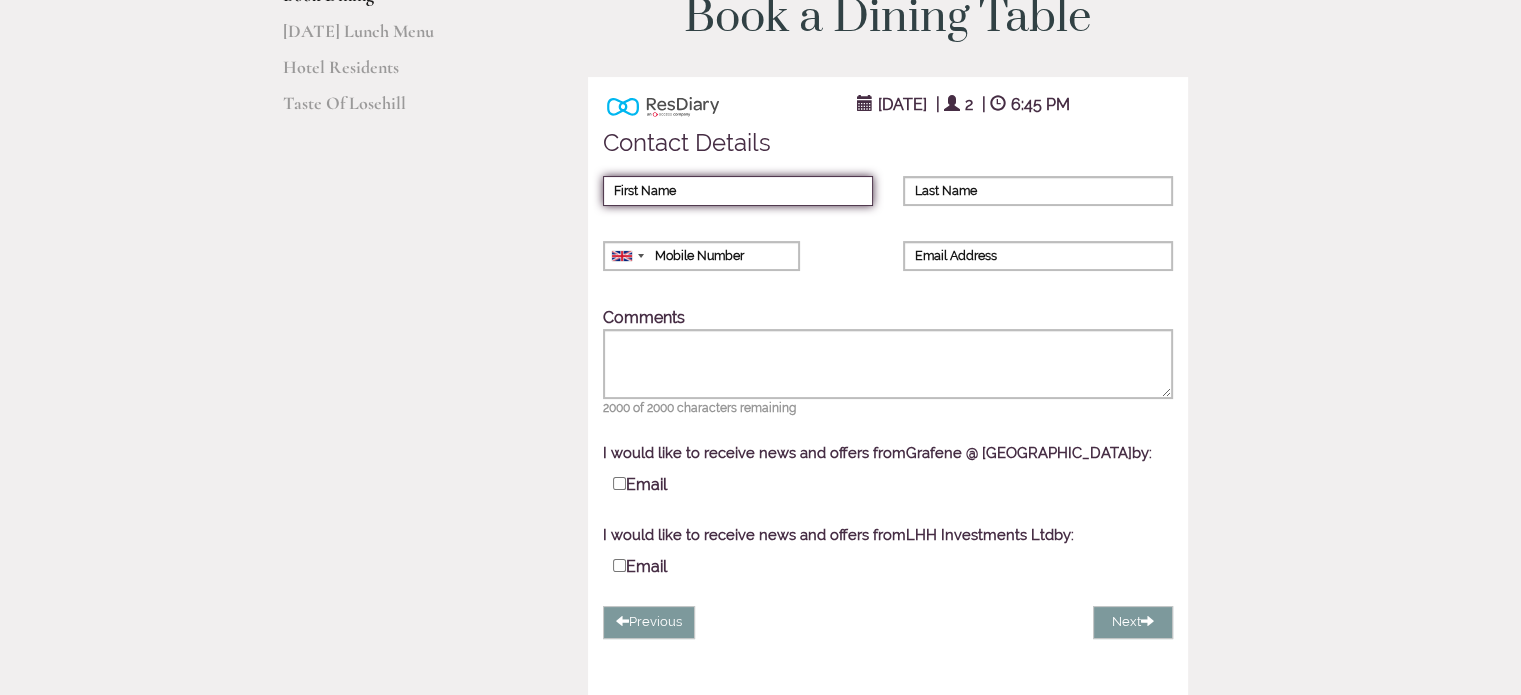 click on "First Name" at bounding box center (738, 191) 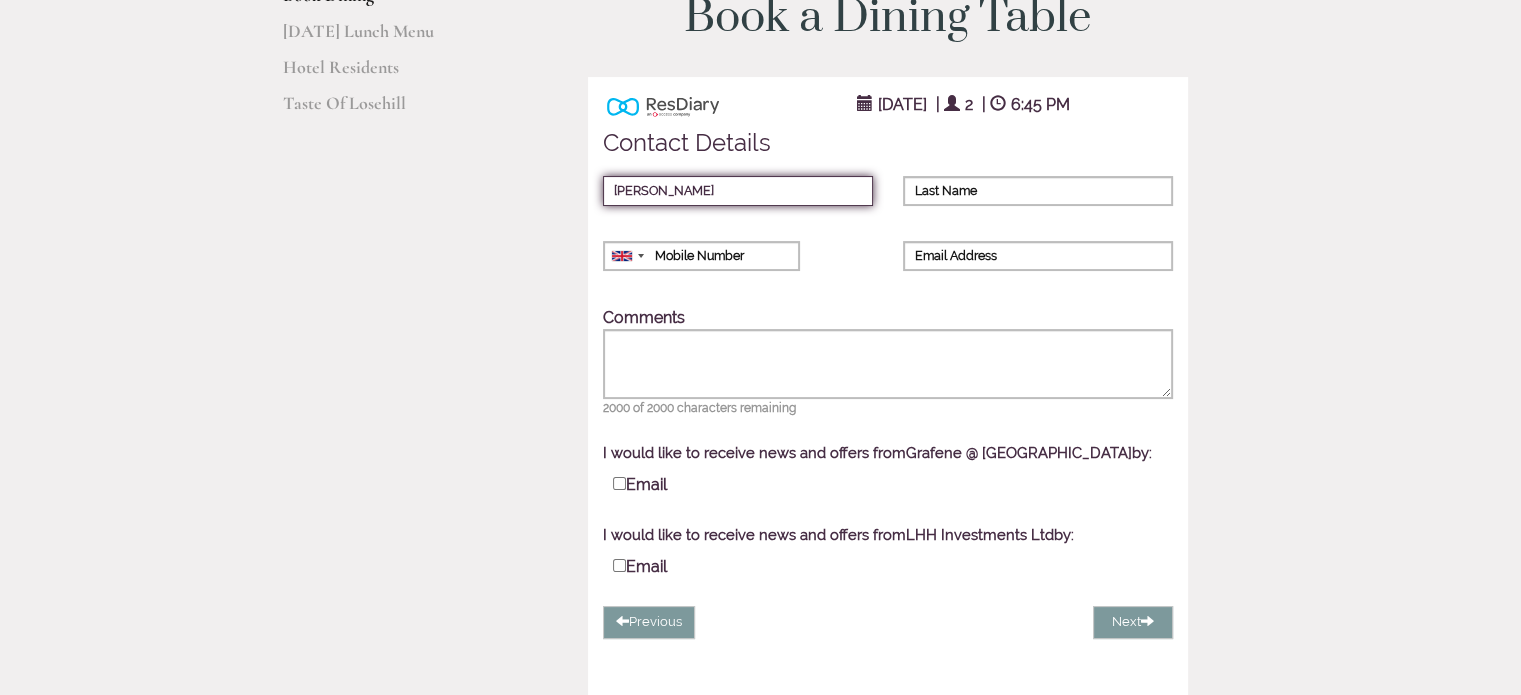type on "[PERSON_NAME]" 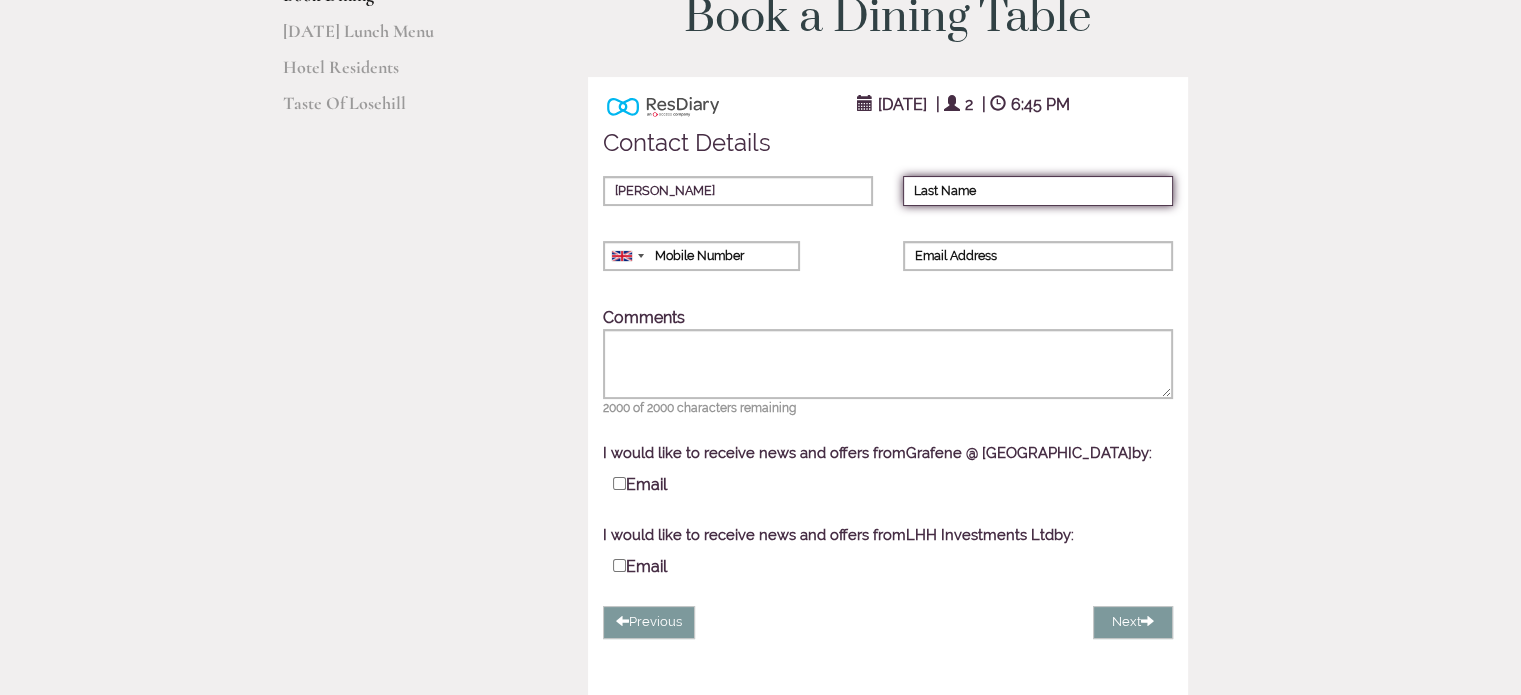 click on "Last Name" at bounding box center (1038, 191) 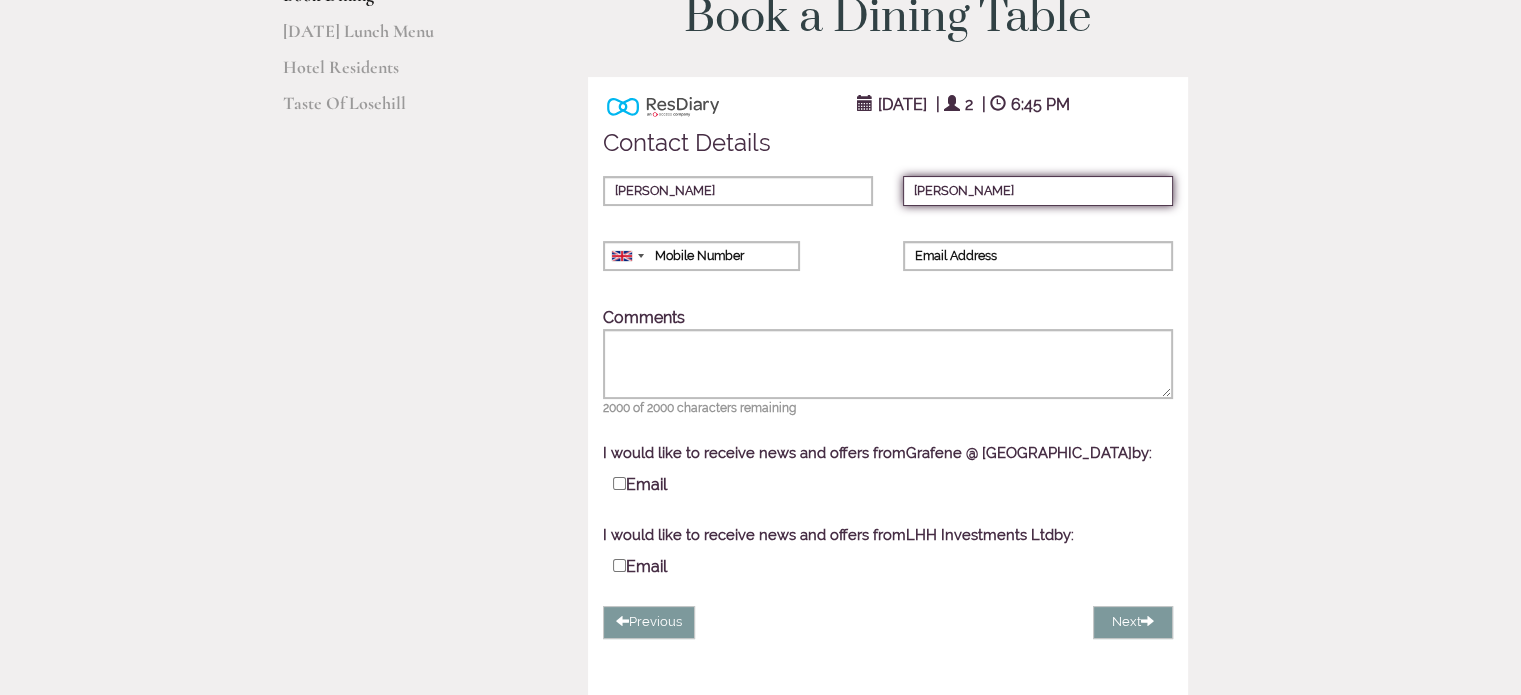type on "[PERSON_NAME]" 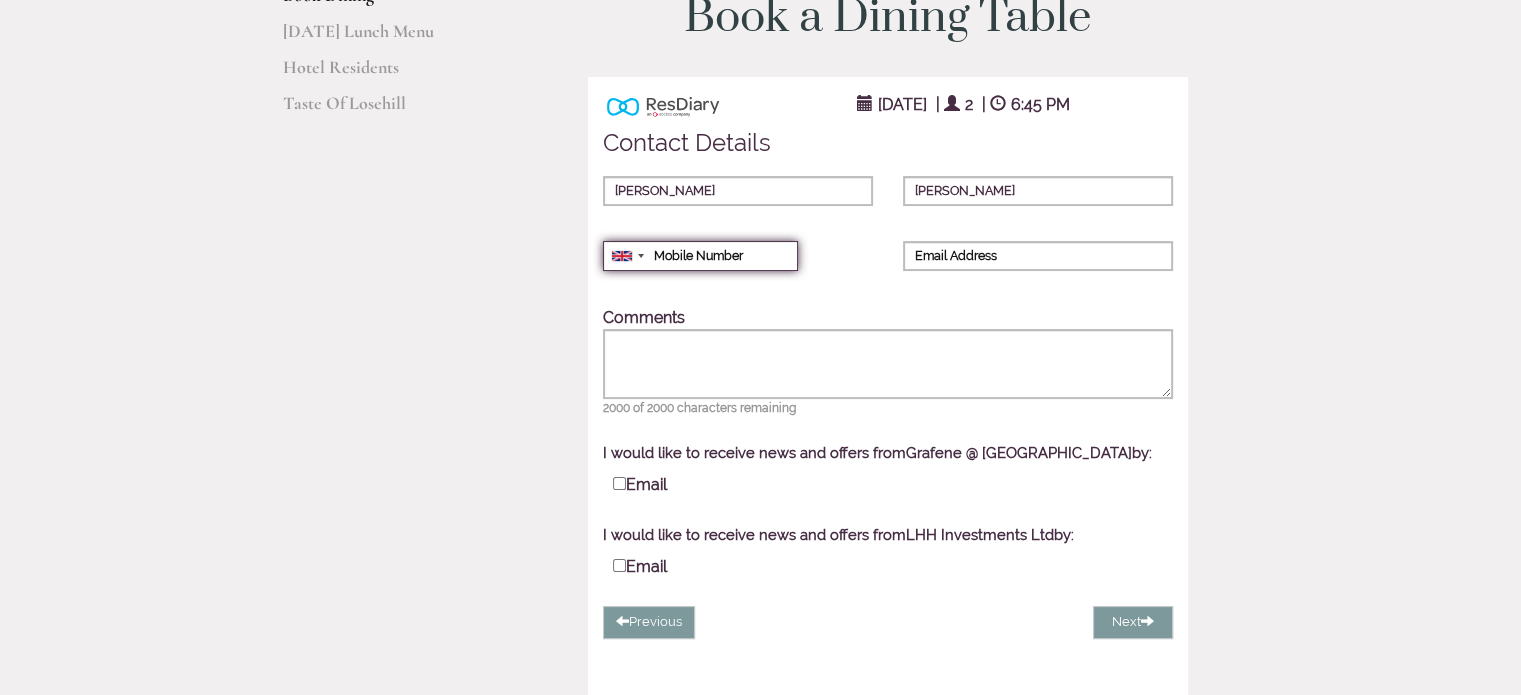 click on "Mobile Number" at bounding box center (700, 256) 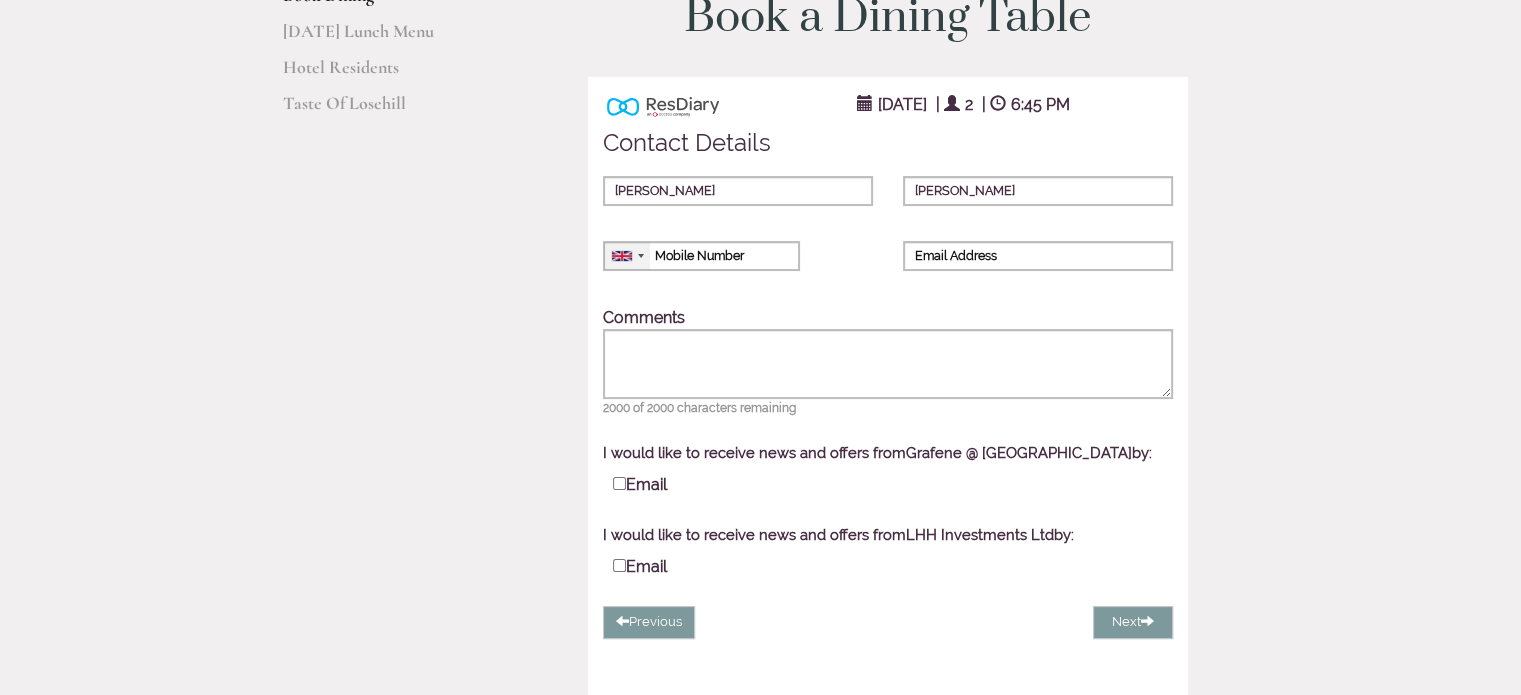 click at bounding box center (627, 256) 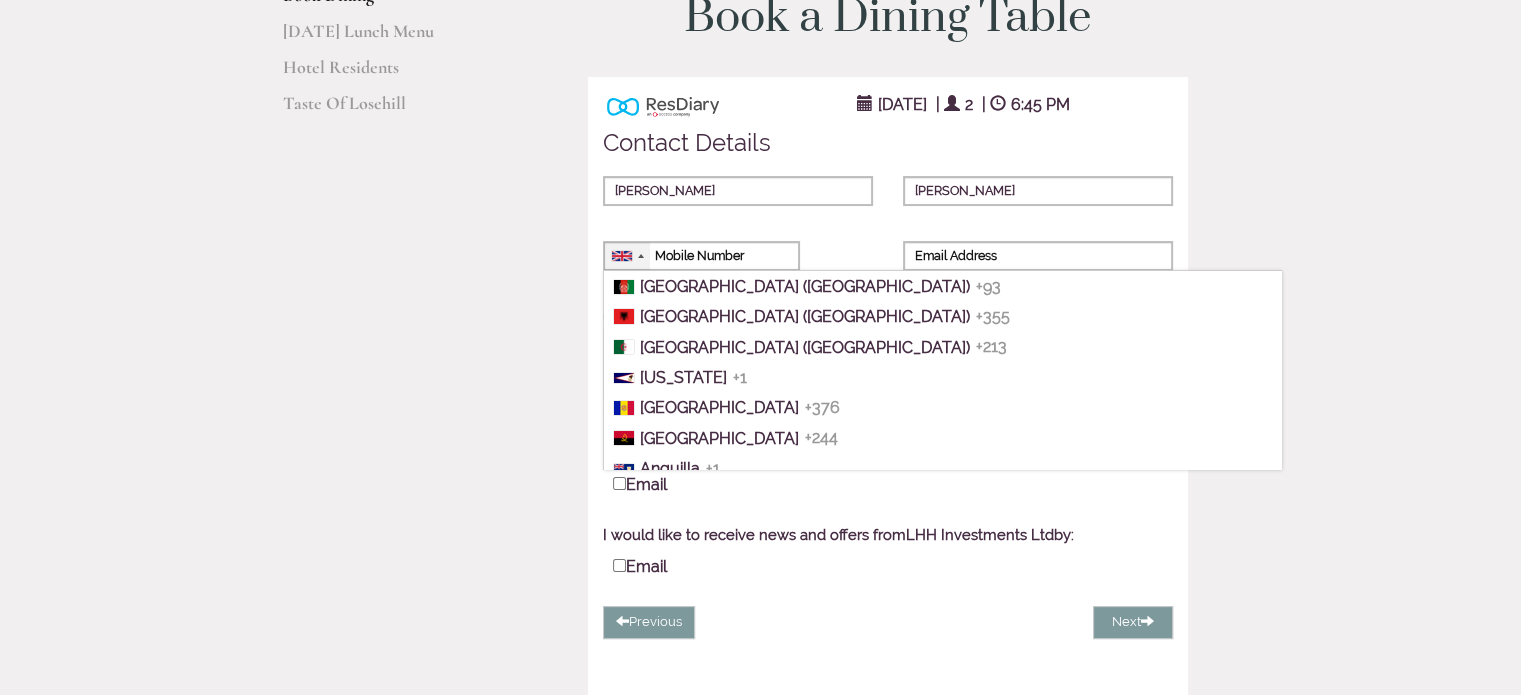 scroll, scrollTop: 6958, scrollLeft: 0, axis: vertical 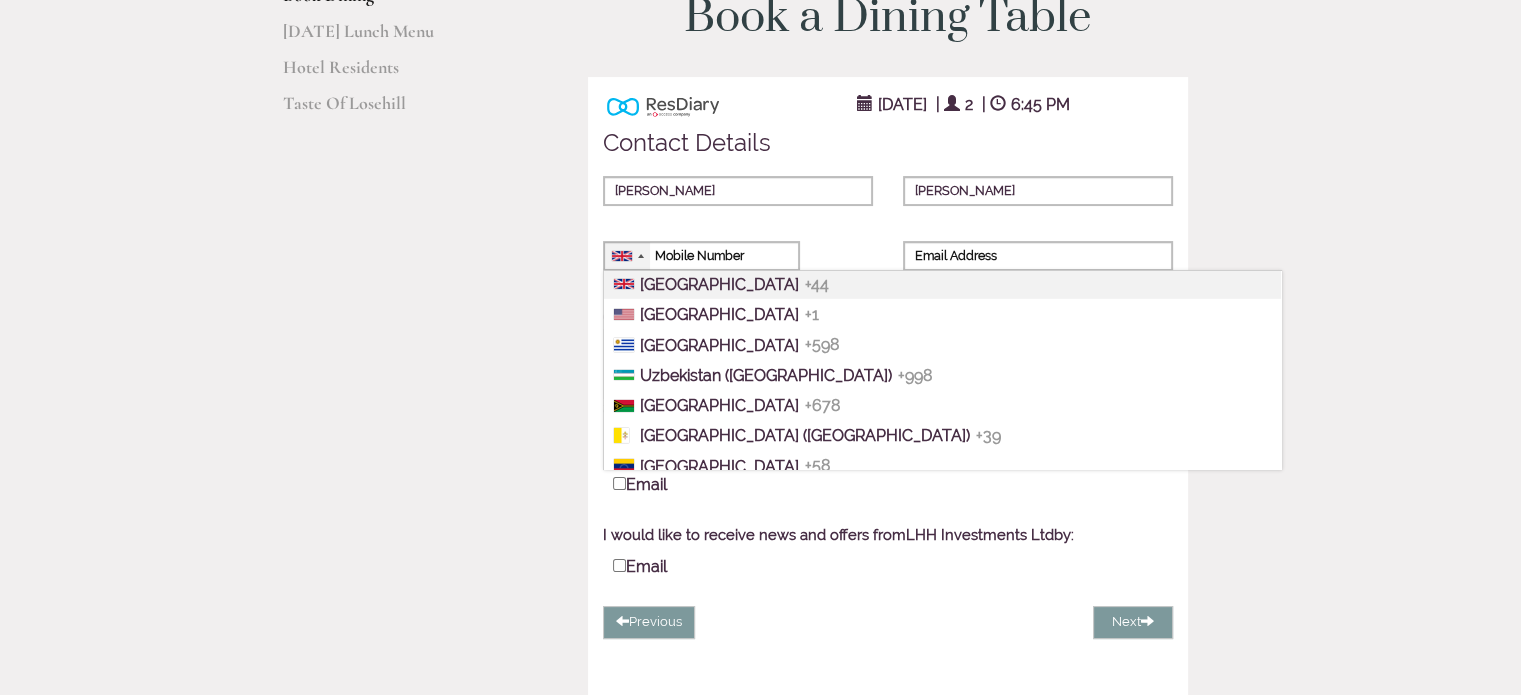 click on "[GEOGRAPHIC_DATA]" at bounding box center [719, 284] 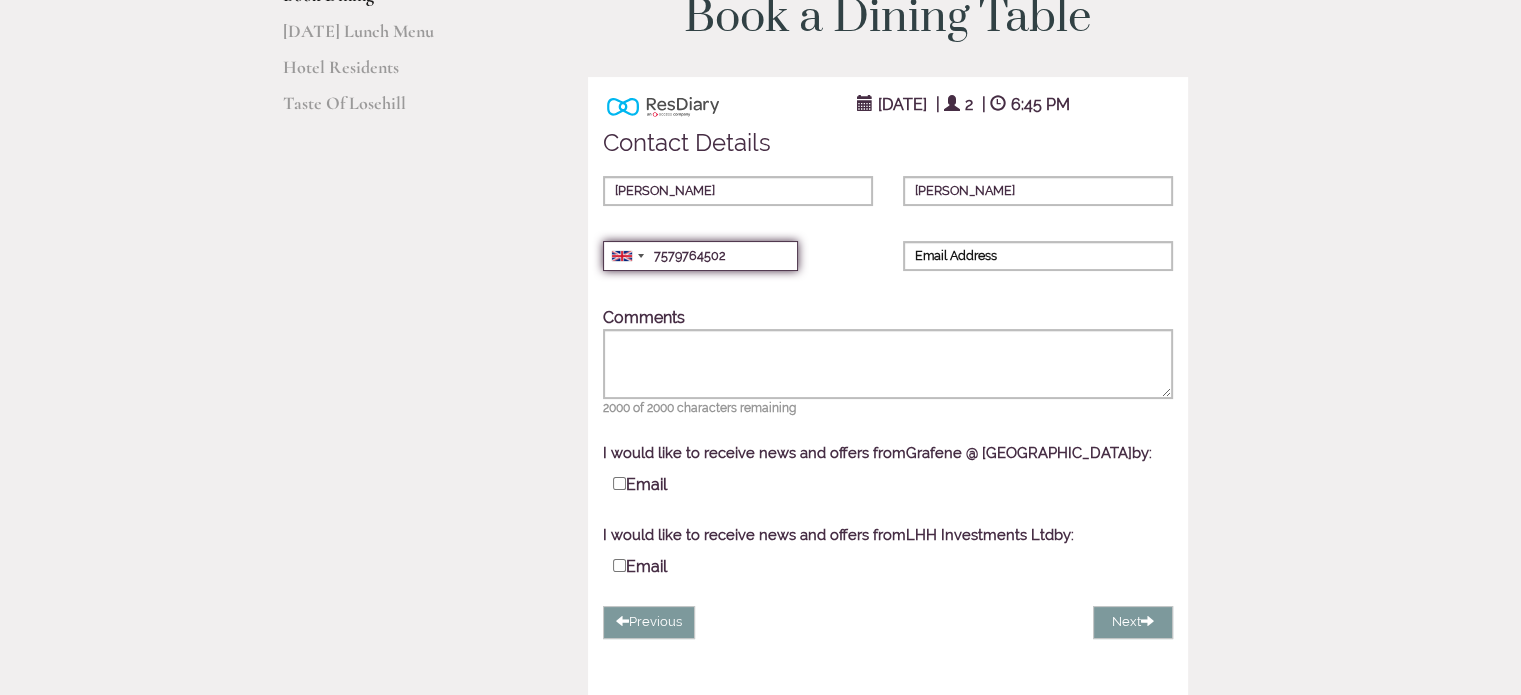 type on "7579764502" 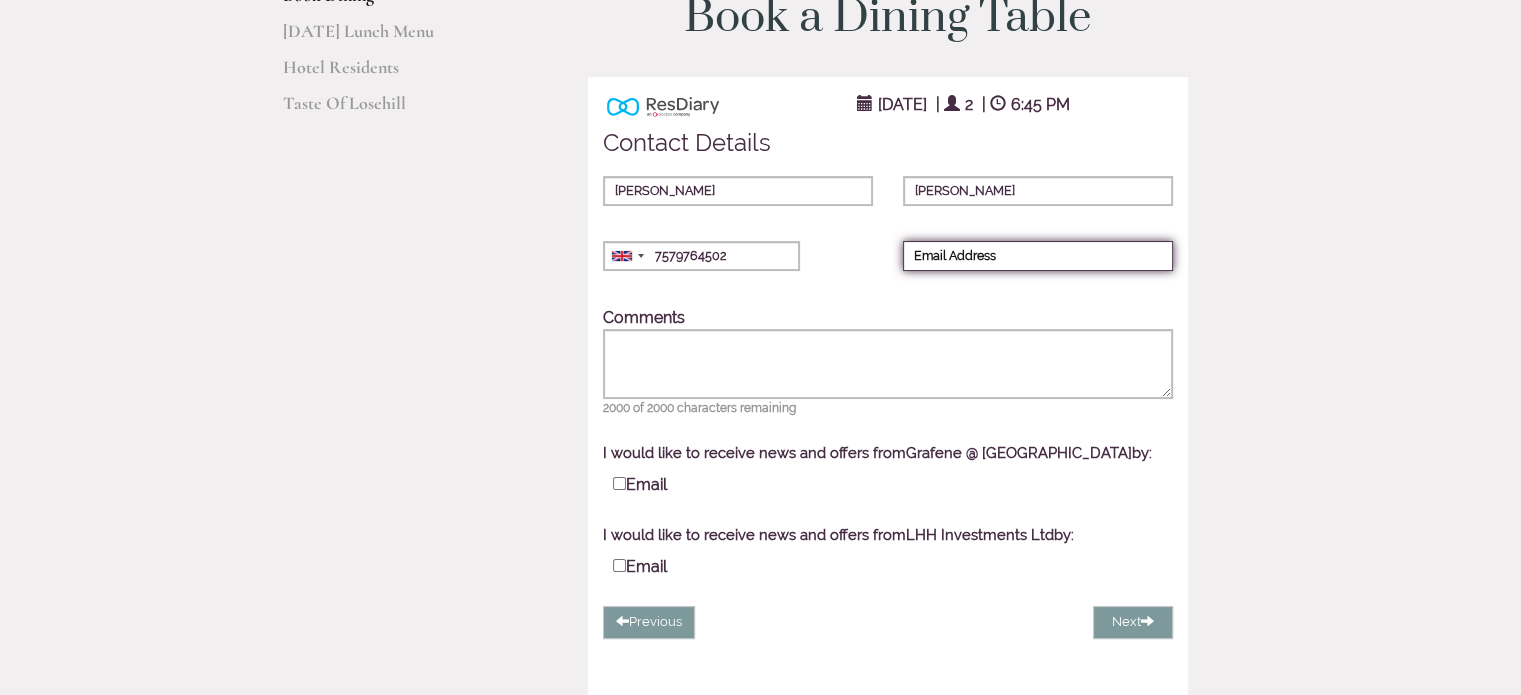 click on "Email Address" at bounding box center [1038, 256] 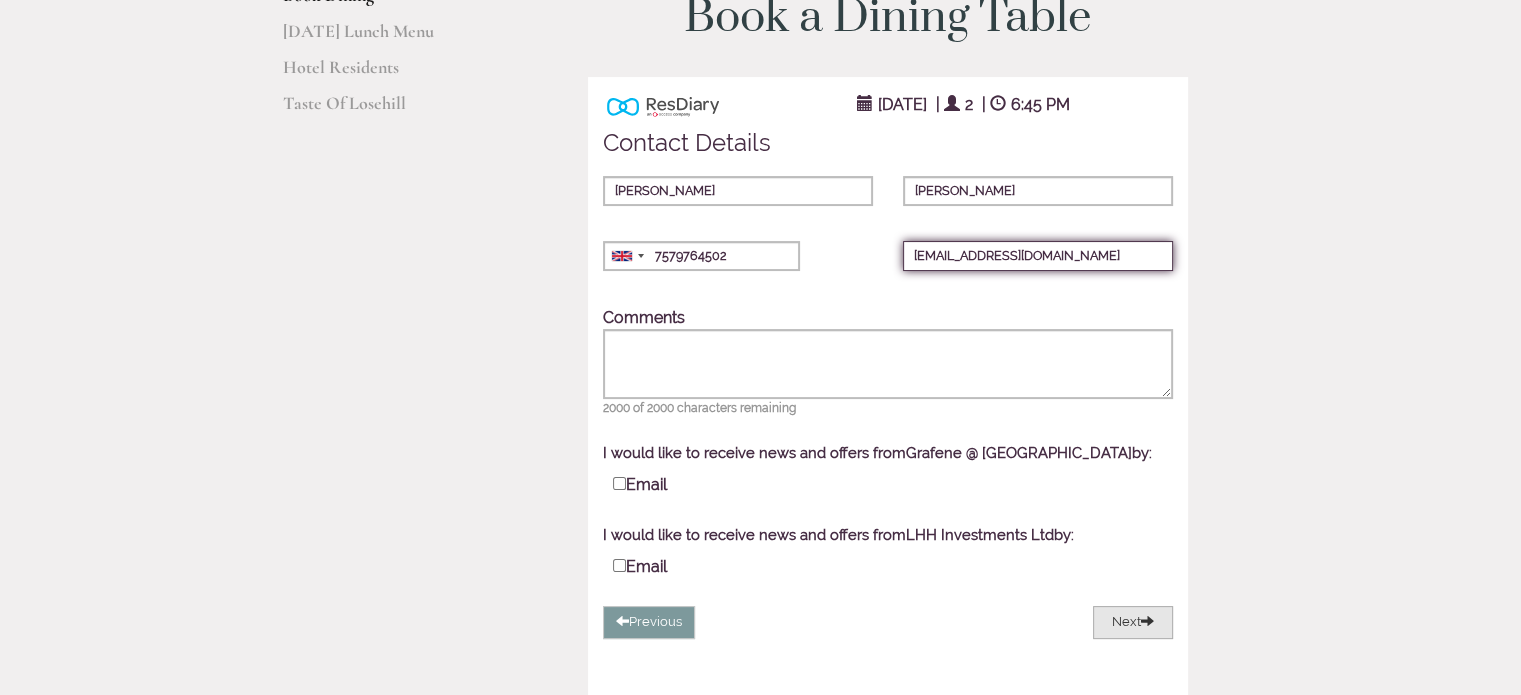 type on "[EMAIL_ADDRESS][DOMAIN_NAME]" 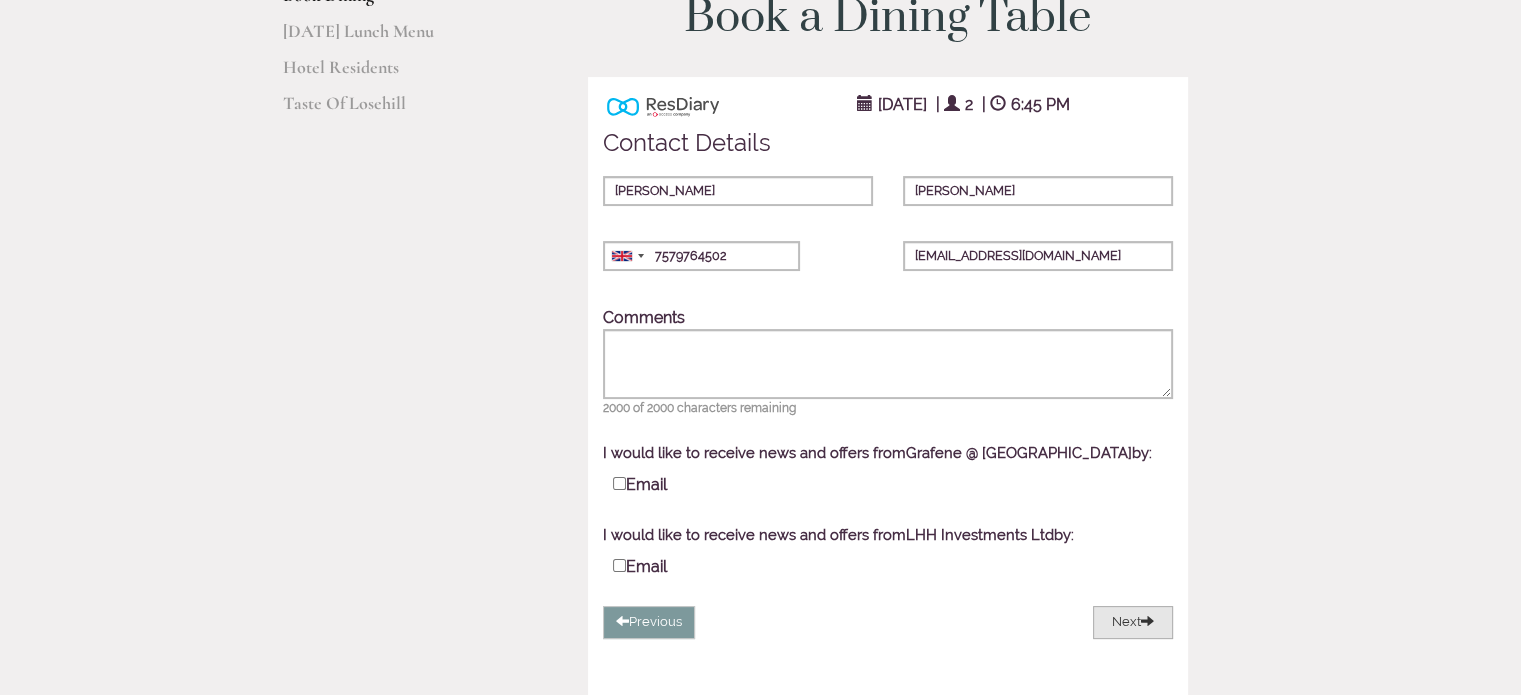 click on "Next" at bounding box center (1133, 622) 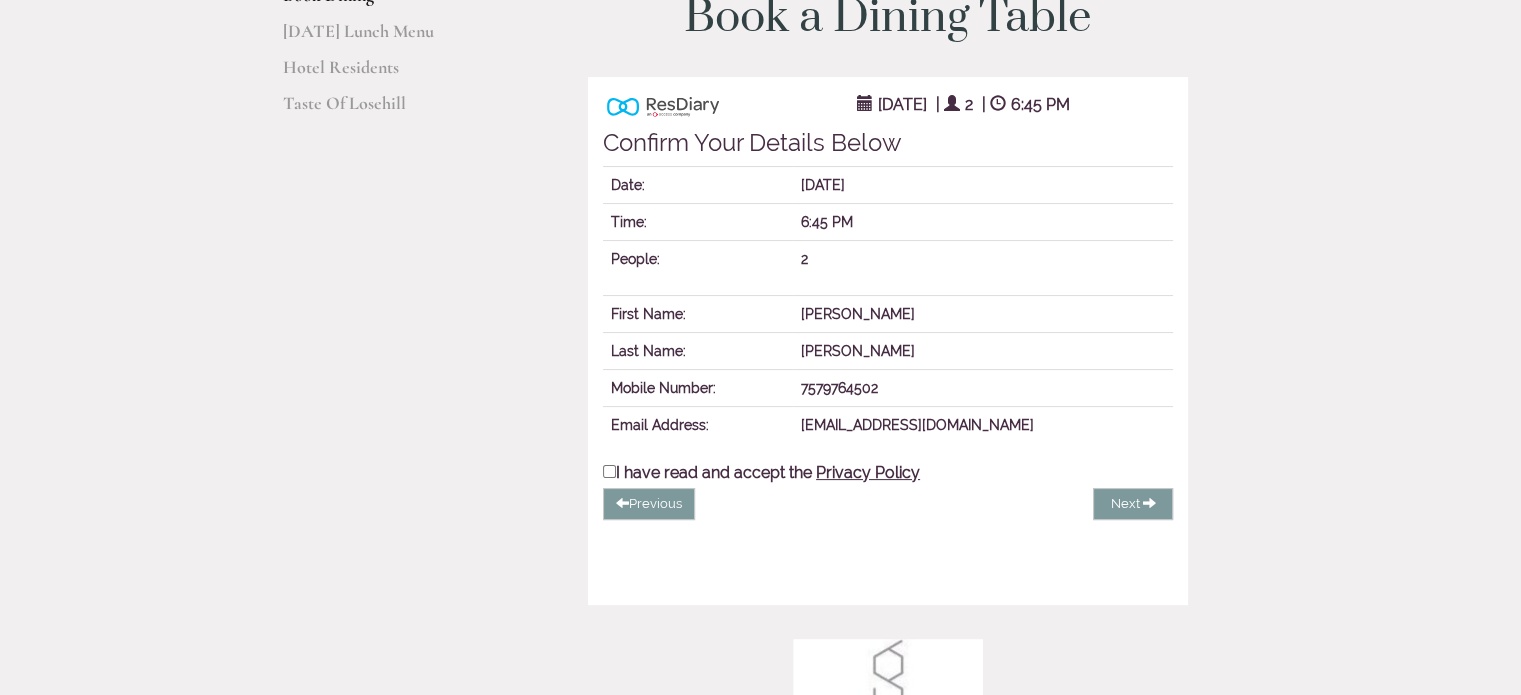 click on "I have read and accept the
Privacy Policy" at bounding box center (609, 471) 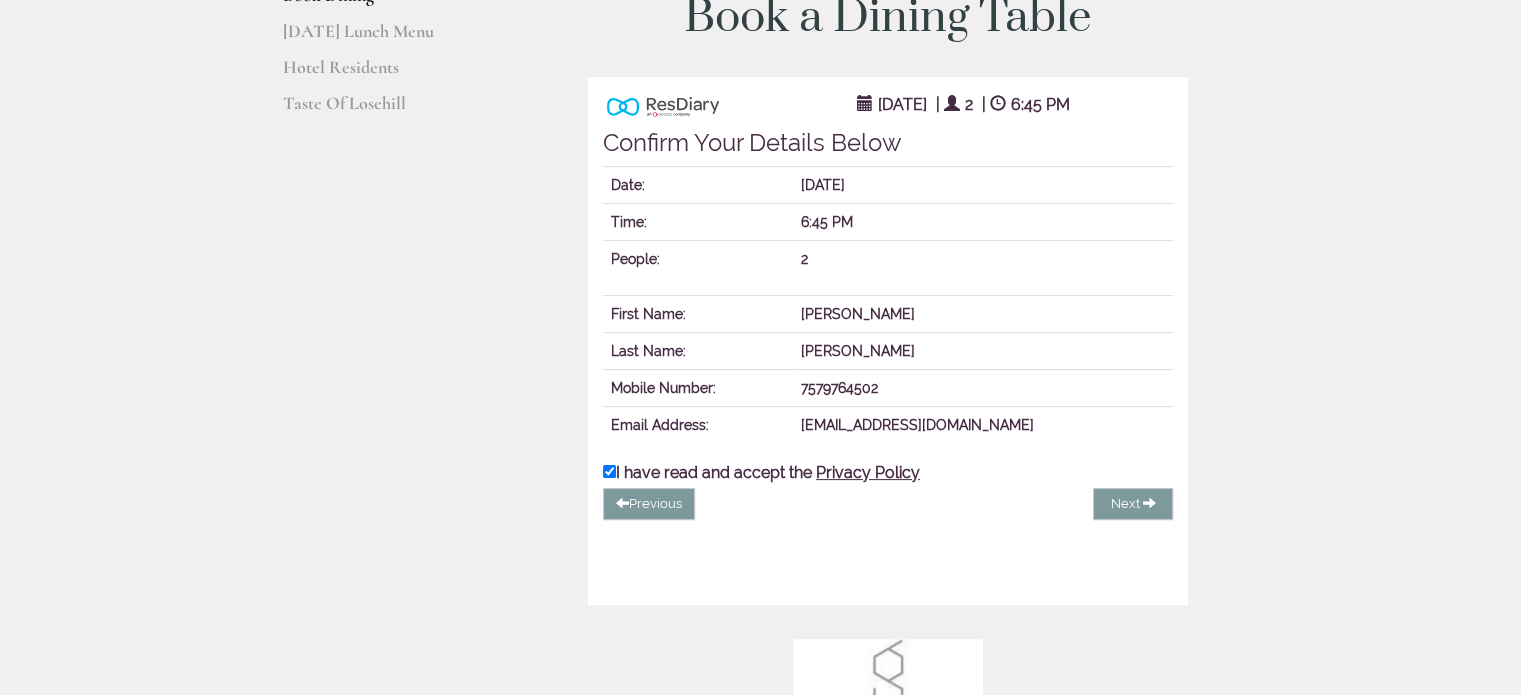 checkbox on "true" 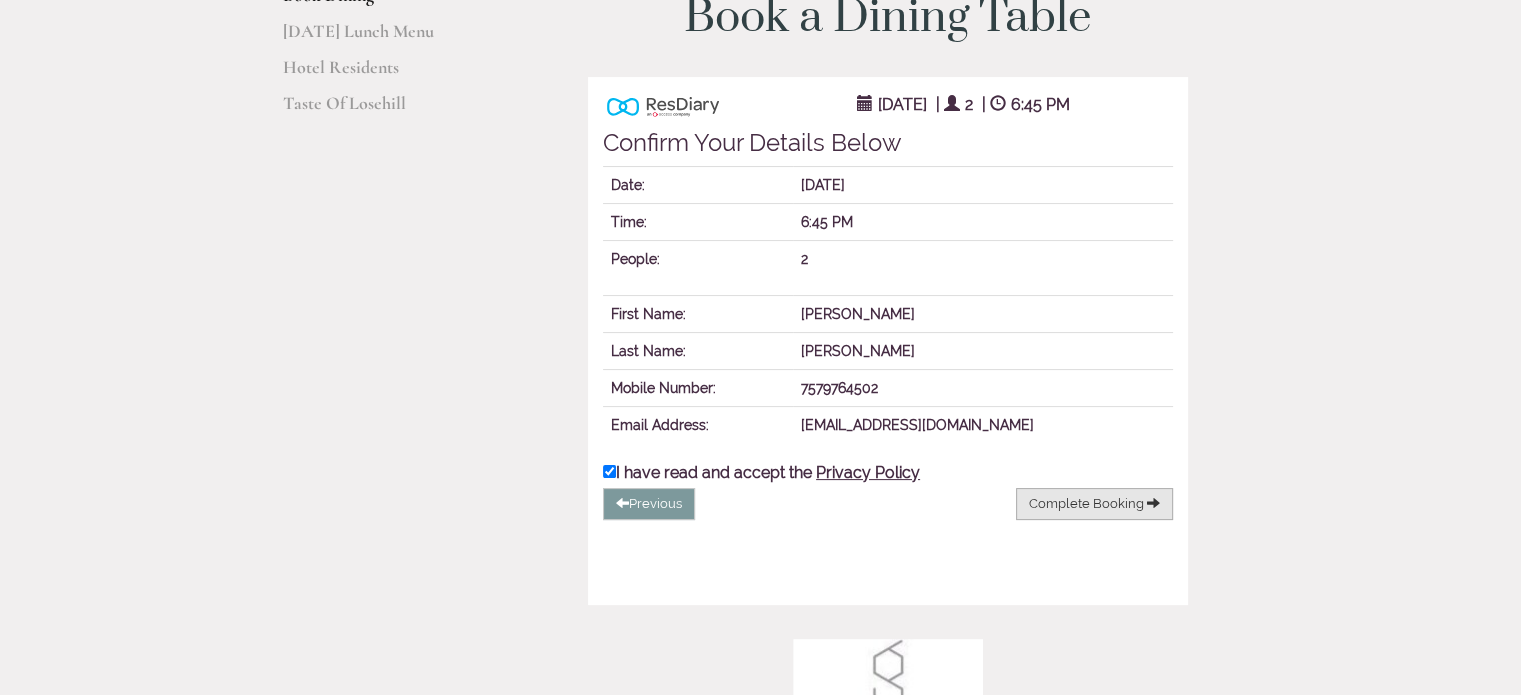 click on "Complete Booking" at bounding box center [1086, 503] 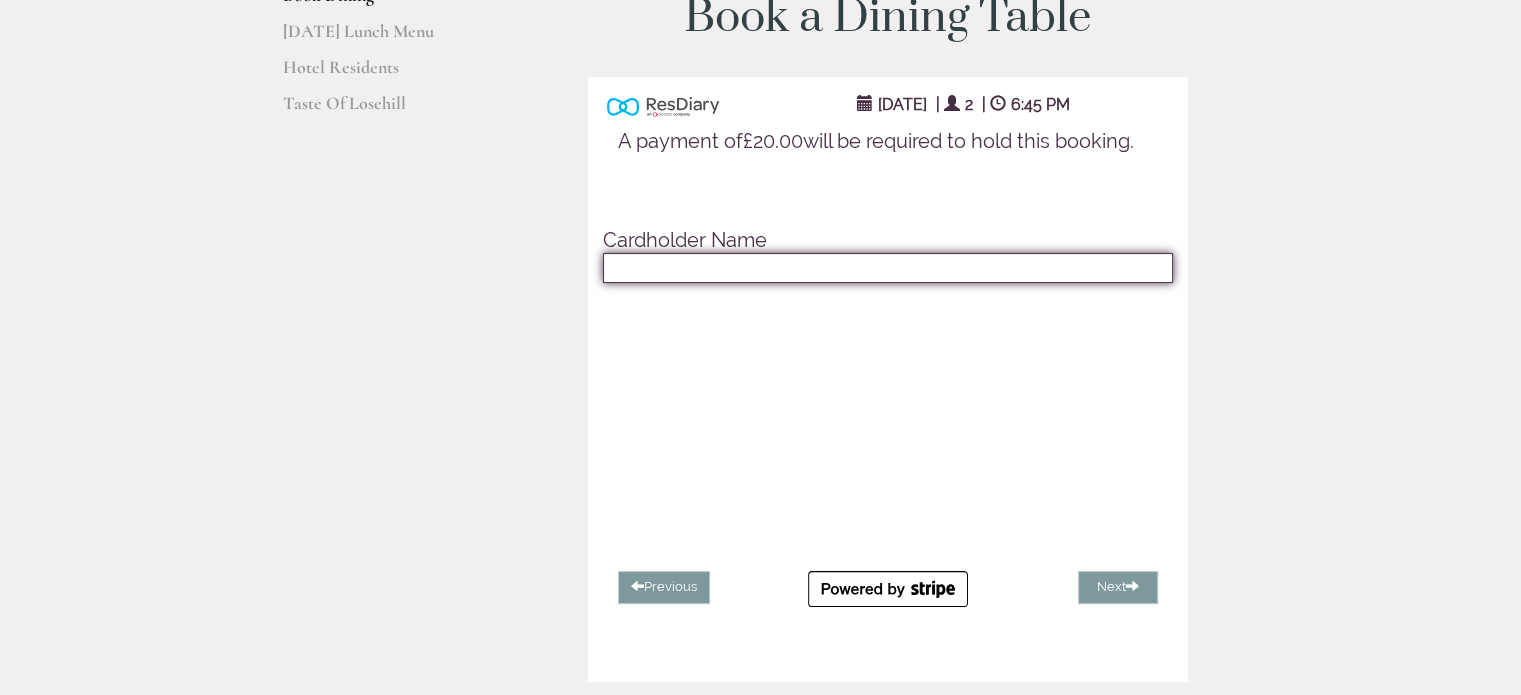 click at bounding box center [888, 268] 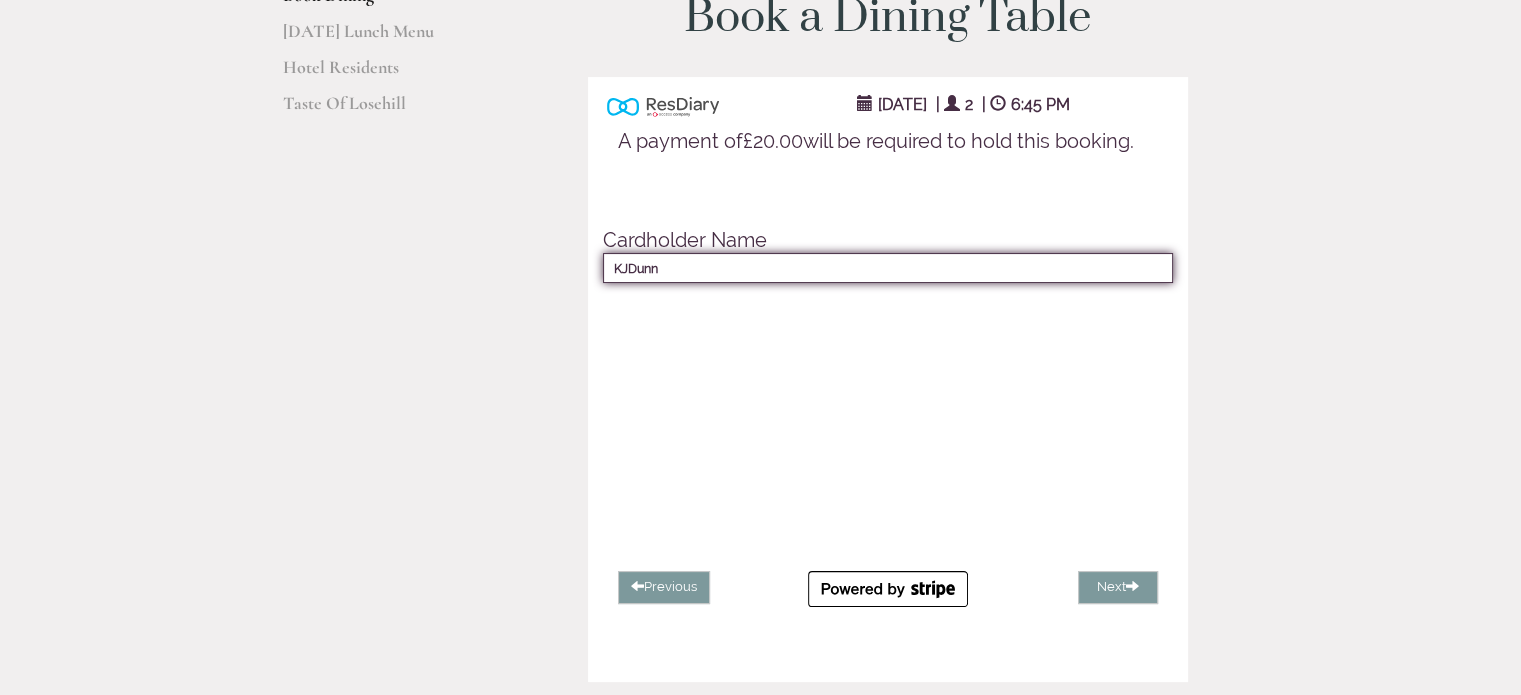 type on "KJDunn" 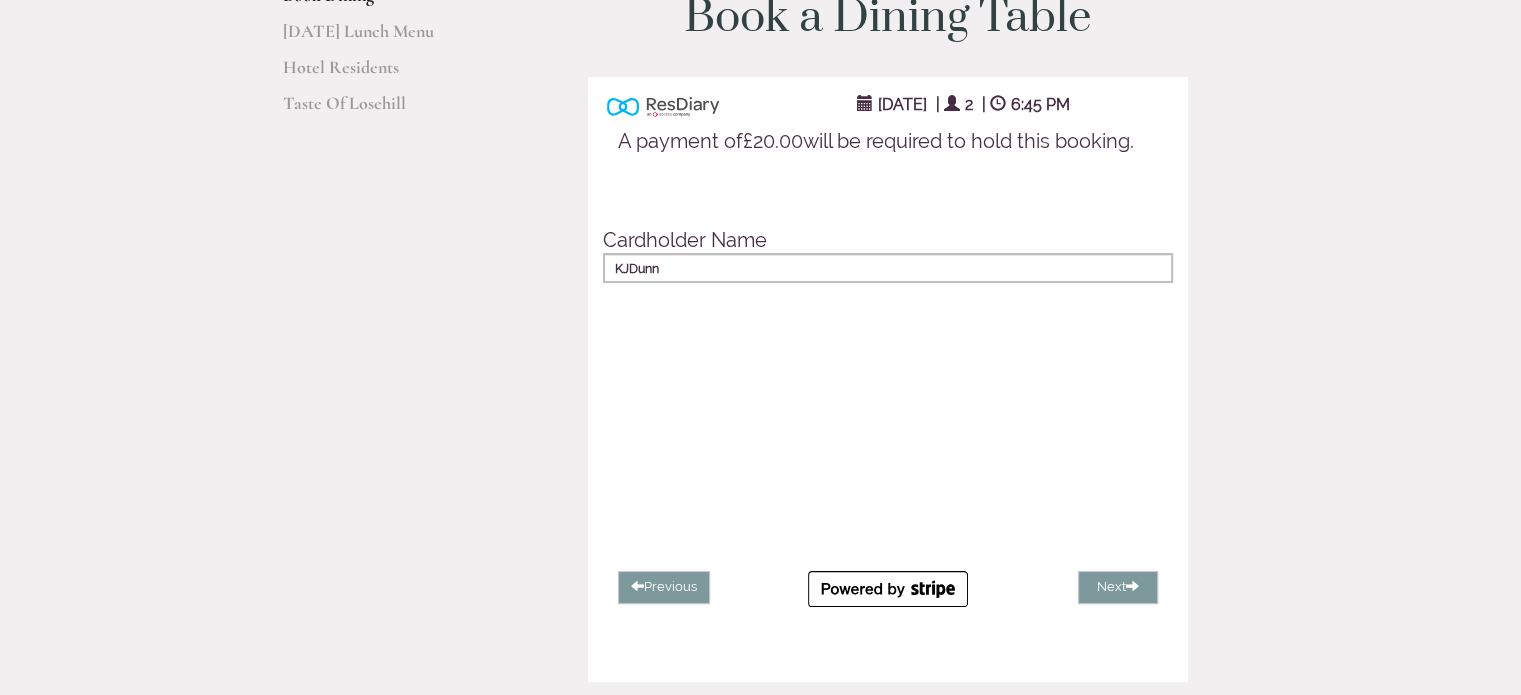 click on "Restaurant
Restaurant
Book Dining
Sunday Lunch Menu
Hotel Residents
Taste Of Losehill
Book a stay   |   Book a table   |   Book a spa treatment  |  Buy gifts & experiences Book a Dining Table
ResDiary Widget
August 19, 2025
|  2  |  6:45 PM" at bounding box center [761, 509] 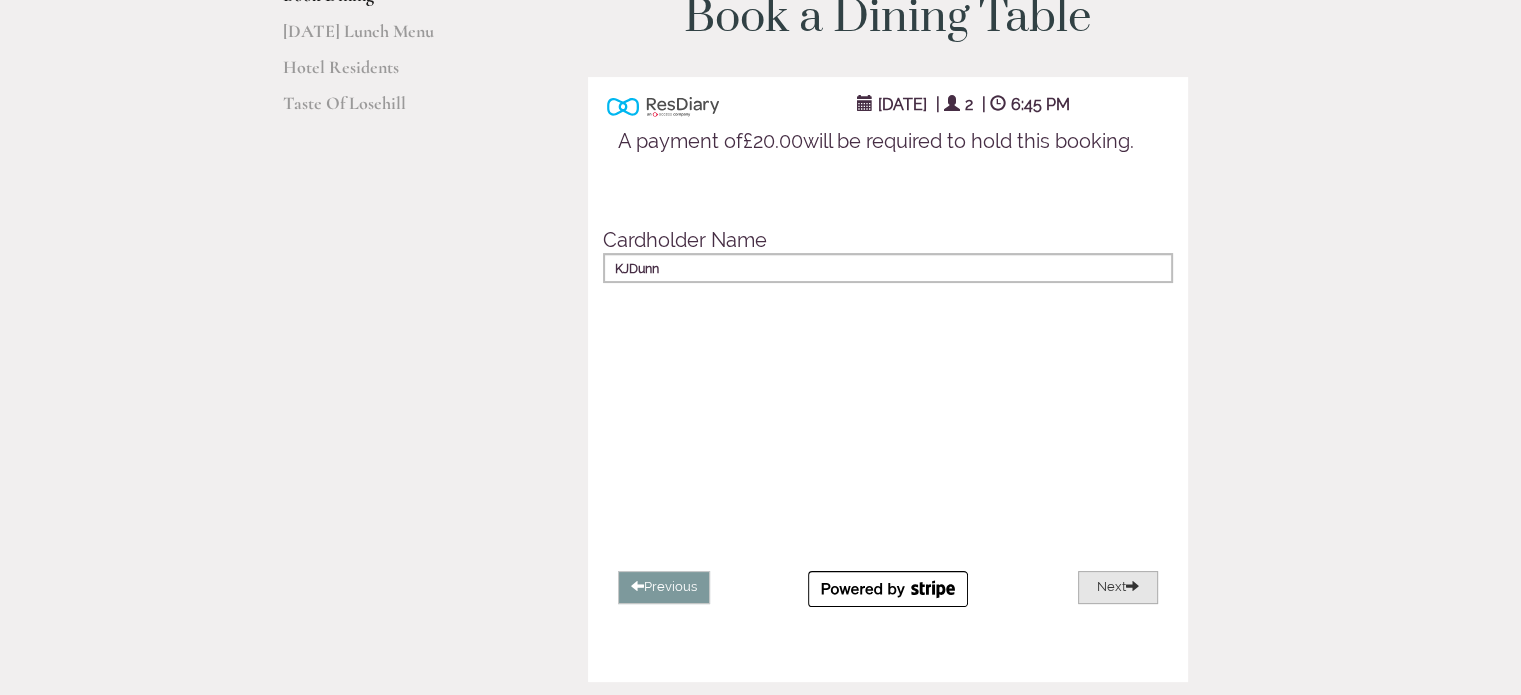 click on "Next" at bounding box center (1118, 587) 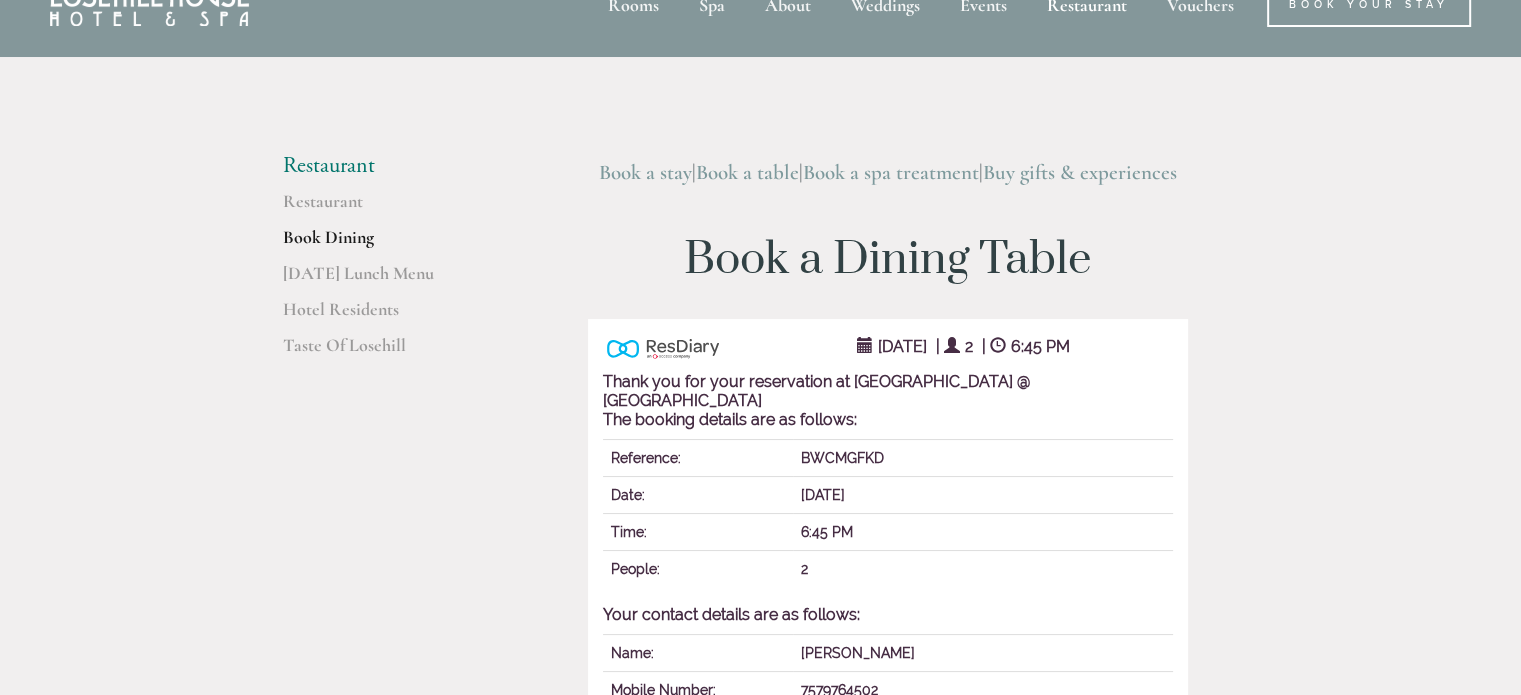 scroll, scrollTop: 0, scrollLeft: 0, axis: both 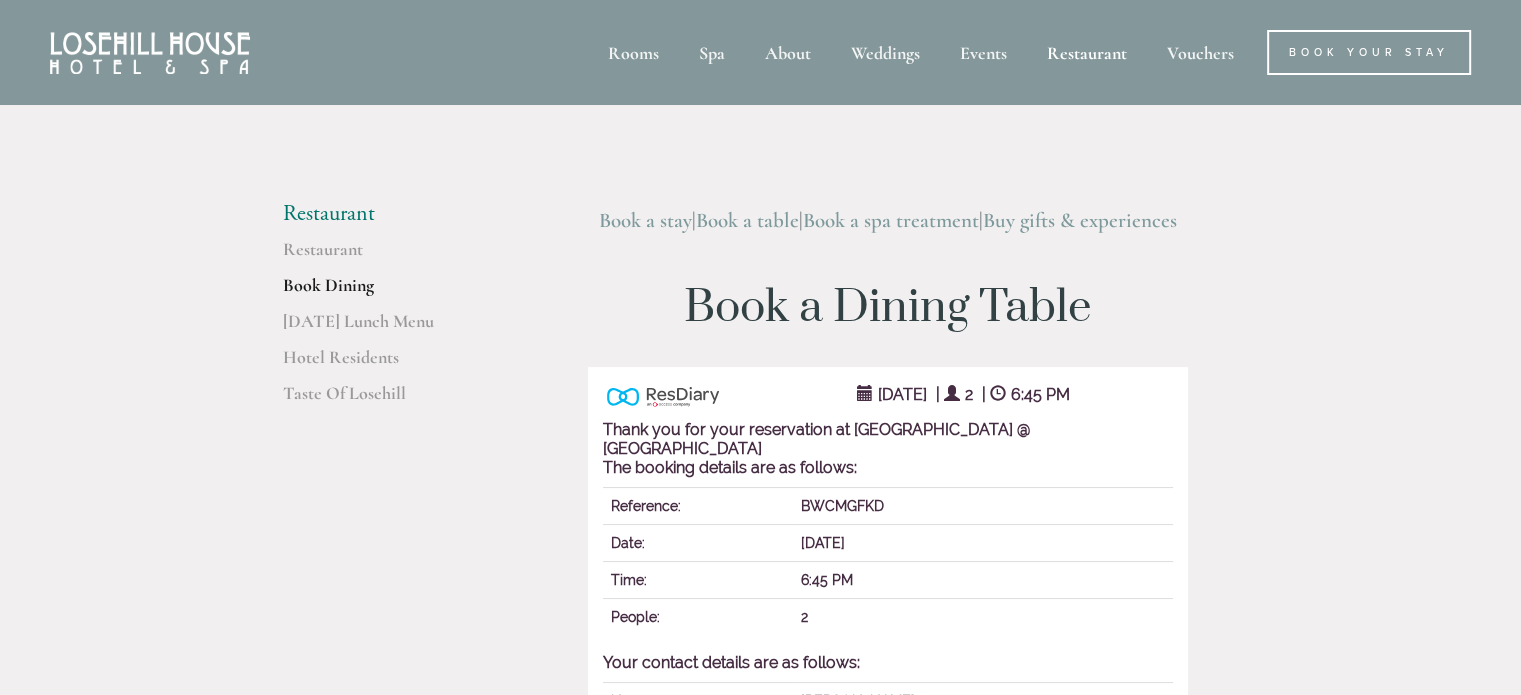 click on "Book a table" at bounding box center [747, 220] 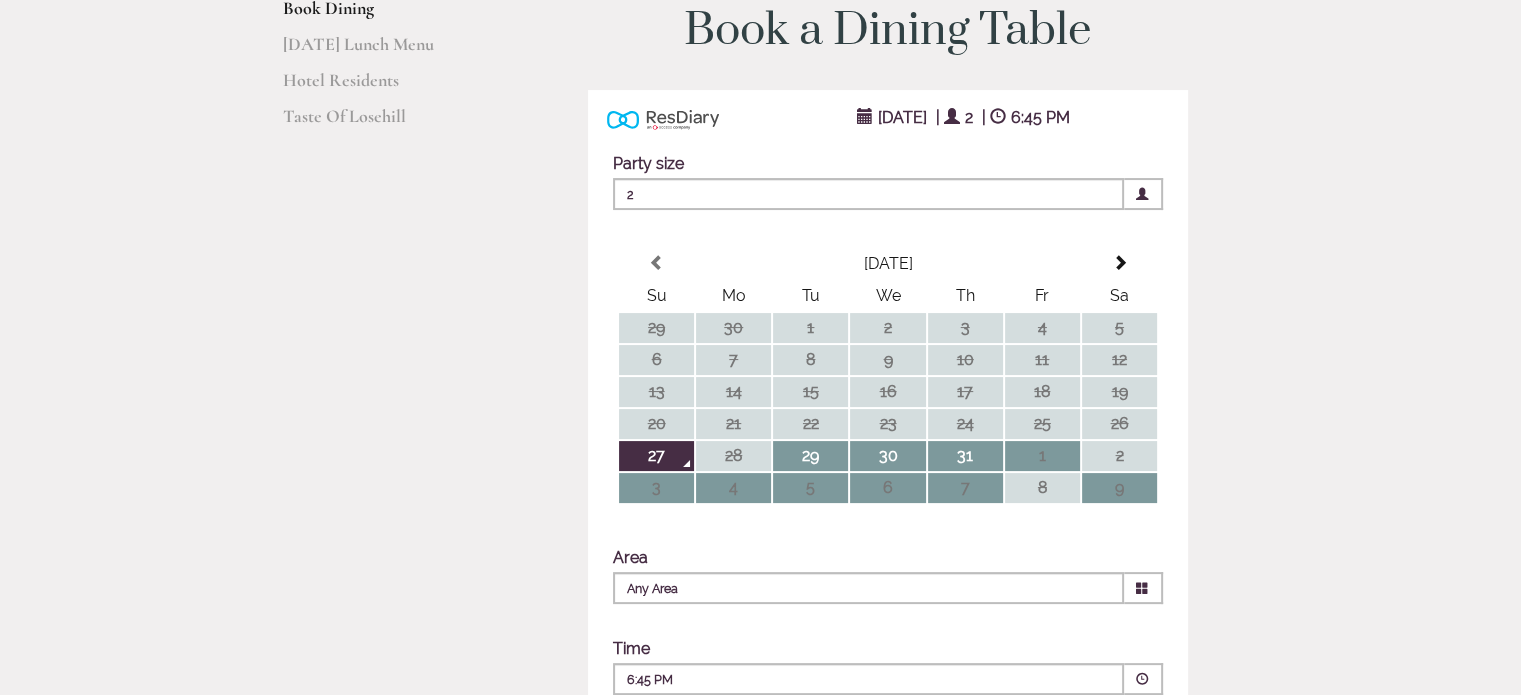 scroll, scrollTop: 360, scrollLeft: 0, axis: vertical 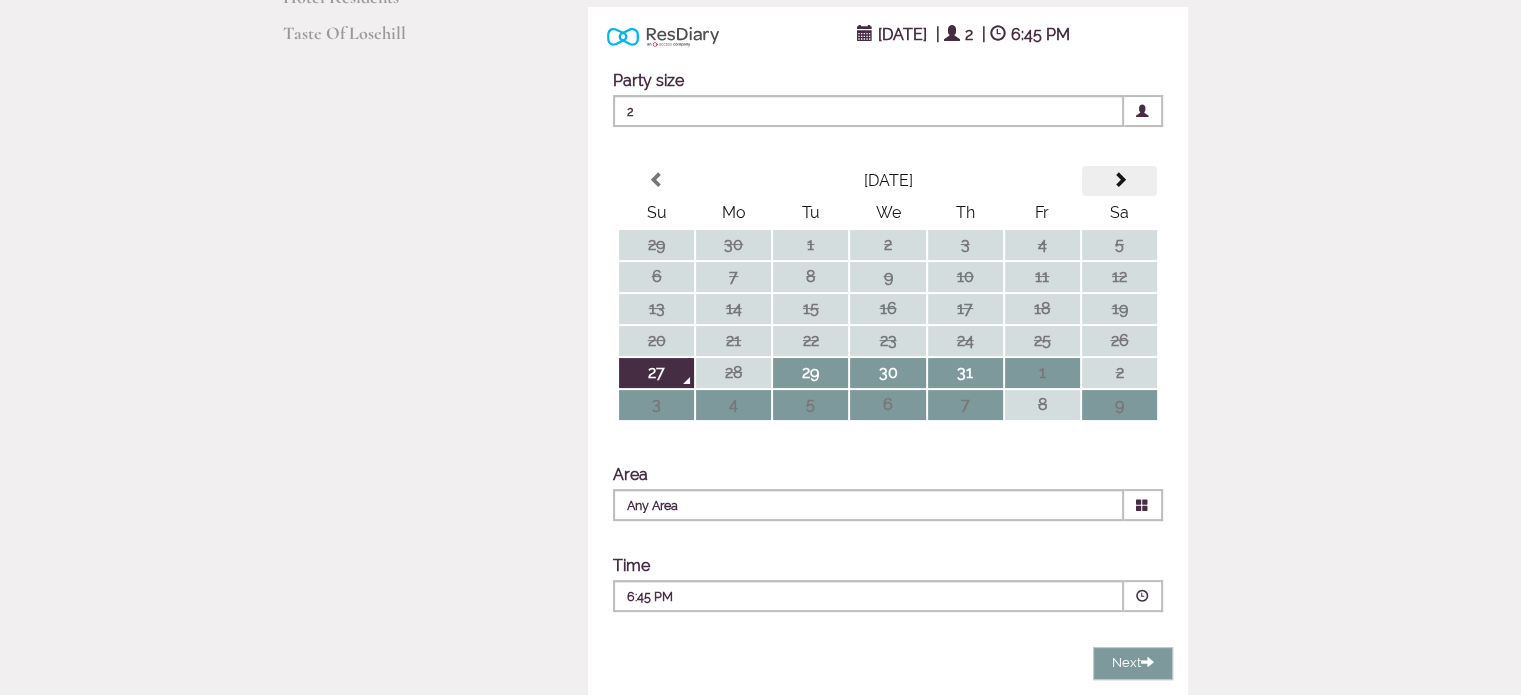 click at bounding box center [1119, 180] 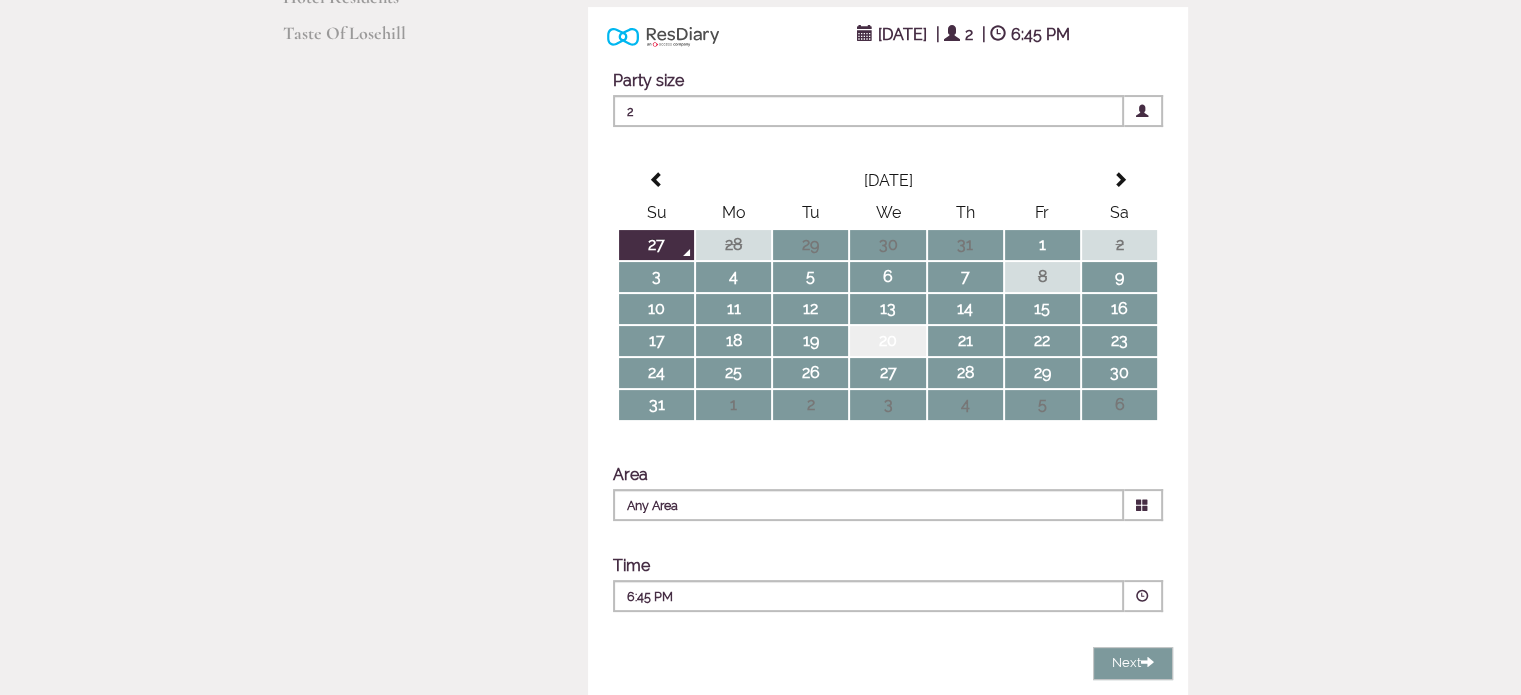 click on "20" at bounding box center (887, 341) 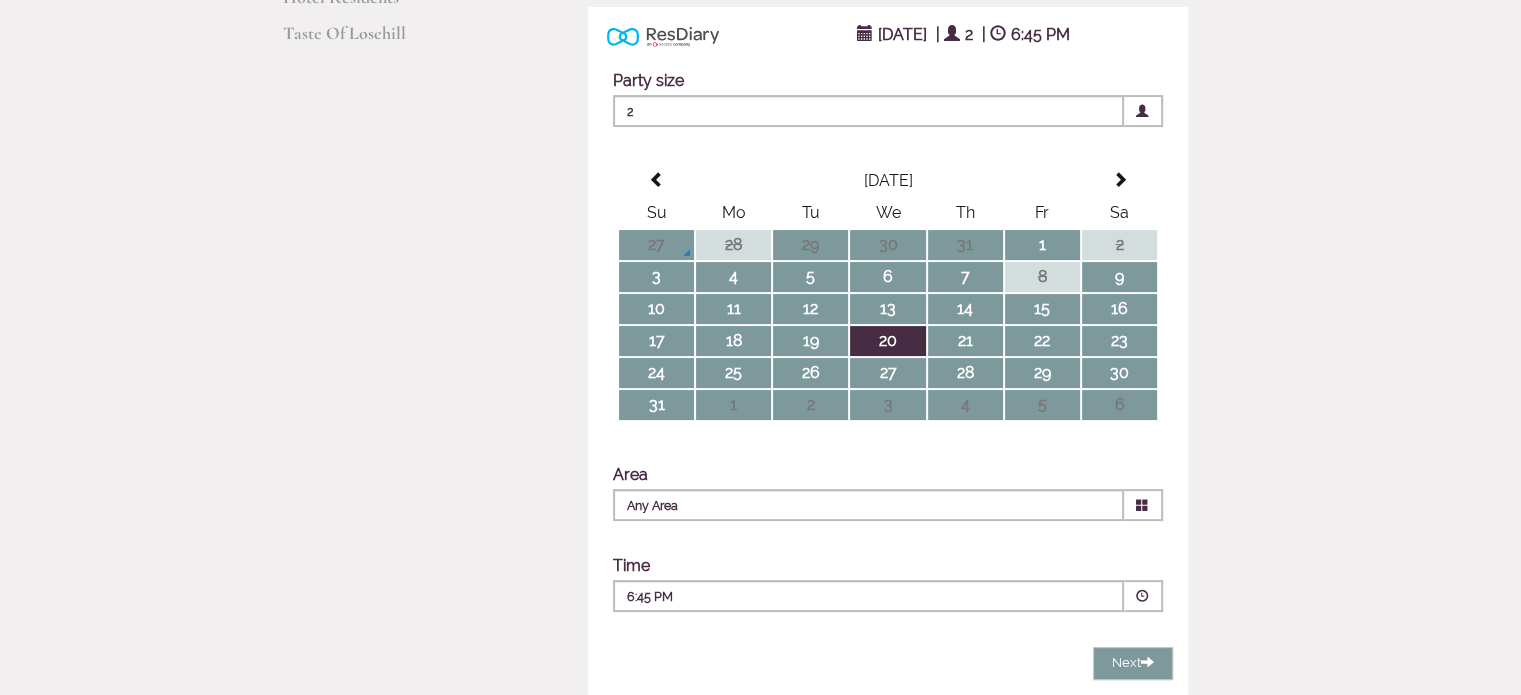 click at bounding box center [1142, 505] 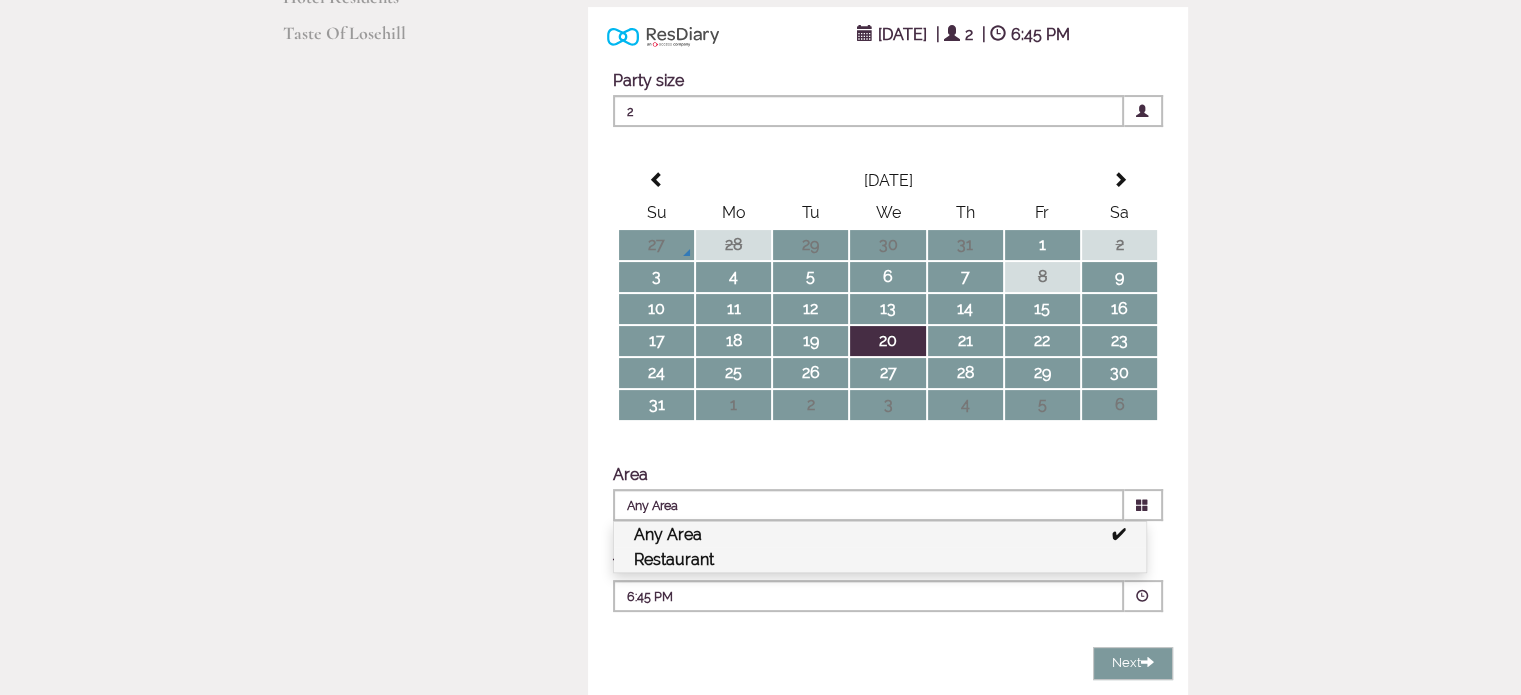 click on "Restaurant" at bounding box center (880, 559) 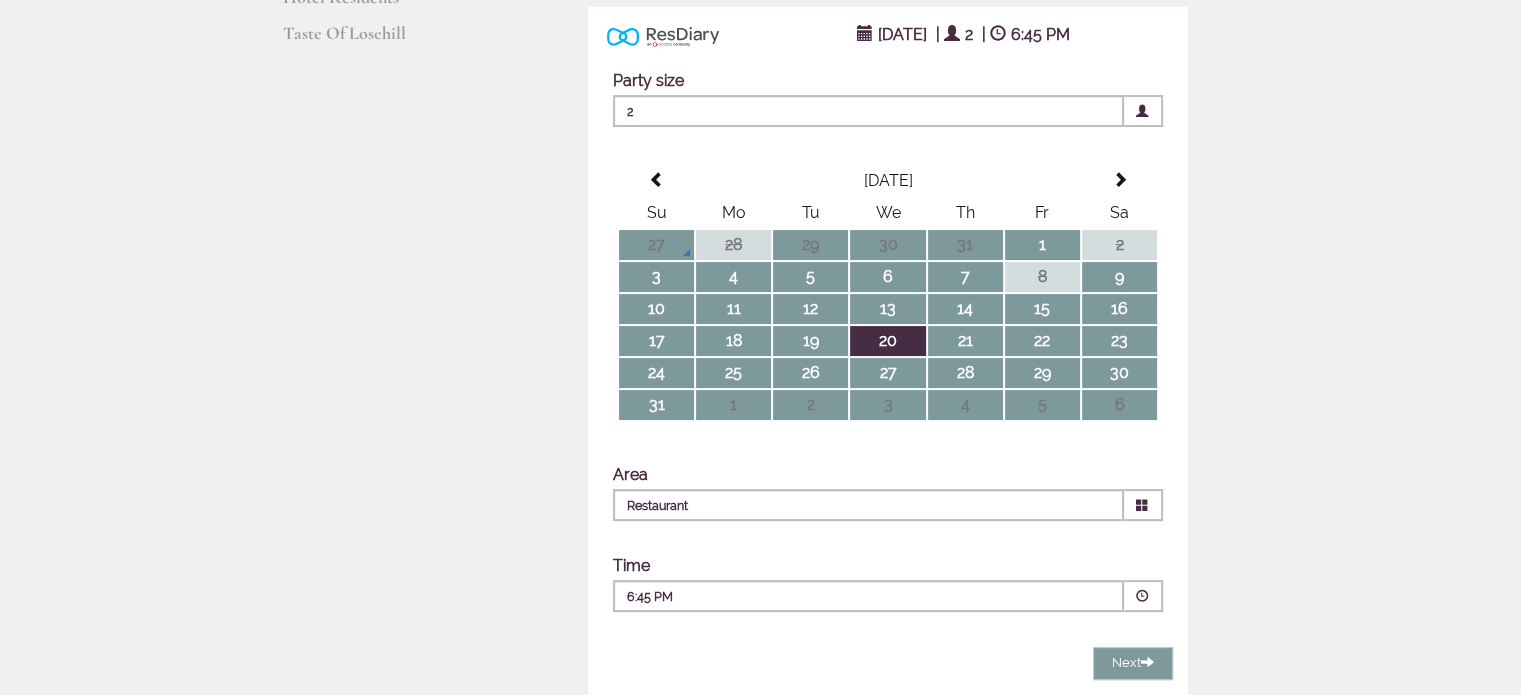 click on "6:45 PM" at bounding box center (808, 597) 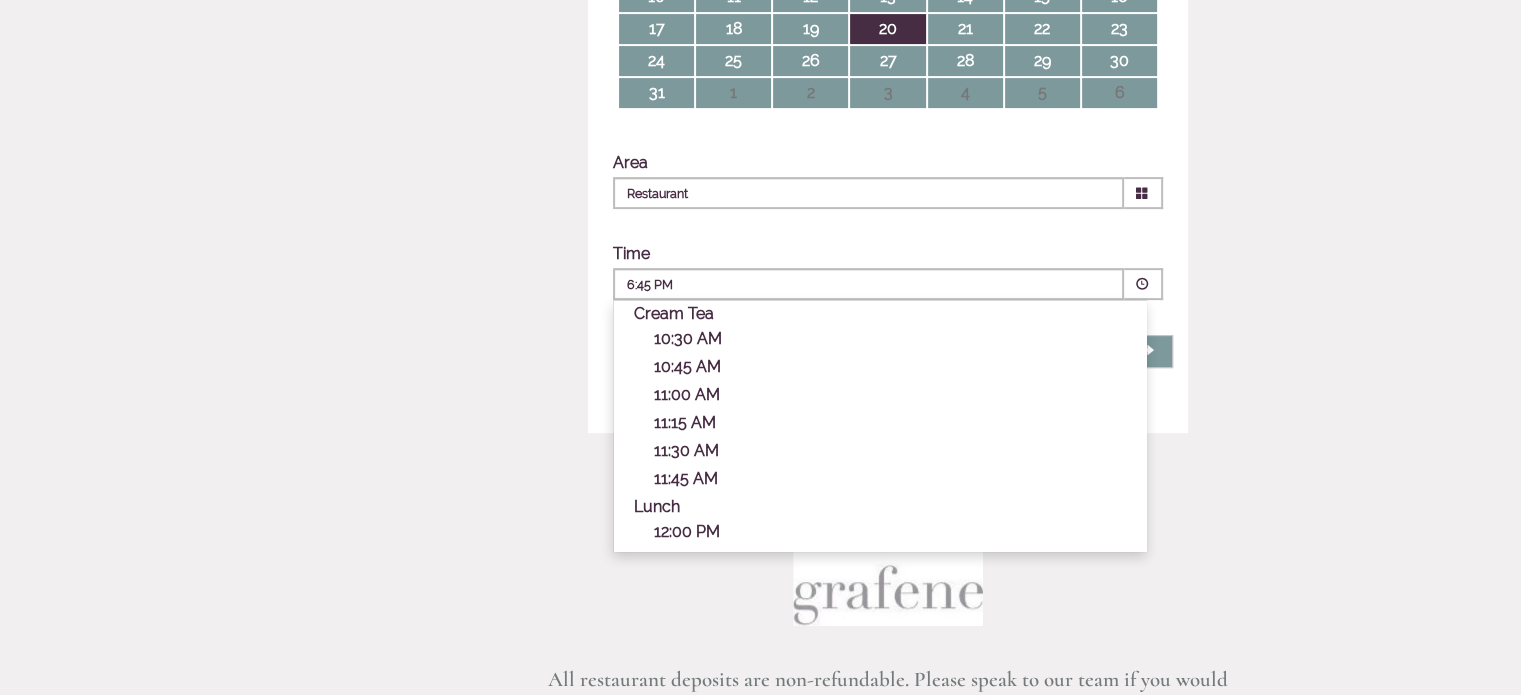 scroll, scrollTop: 680, scrollLeft: 0, axis: vertical 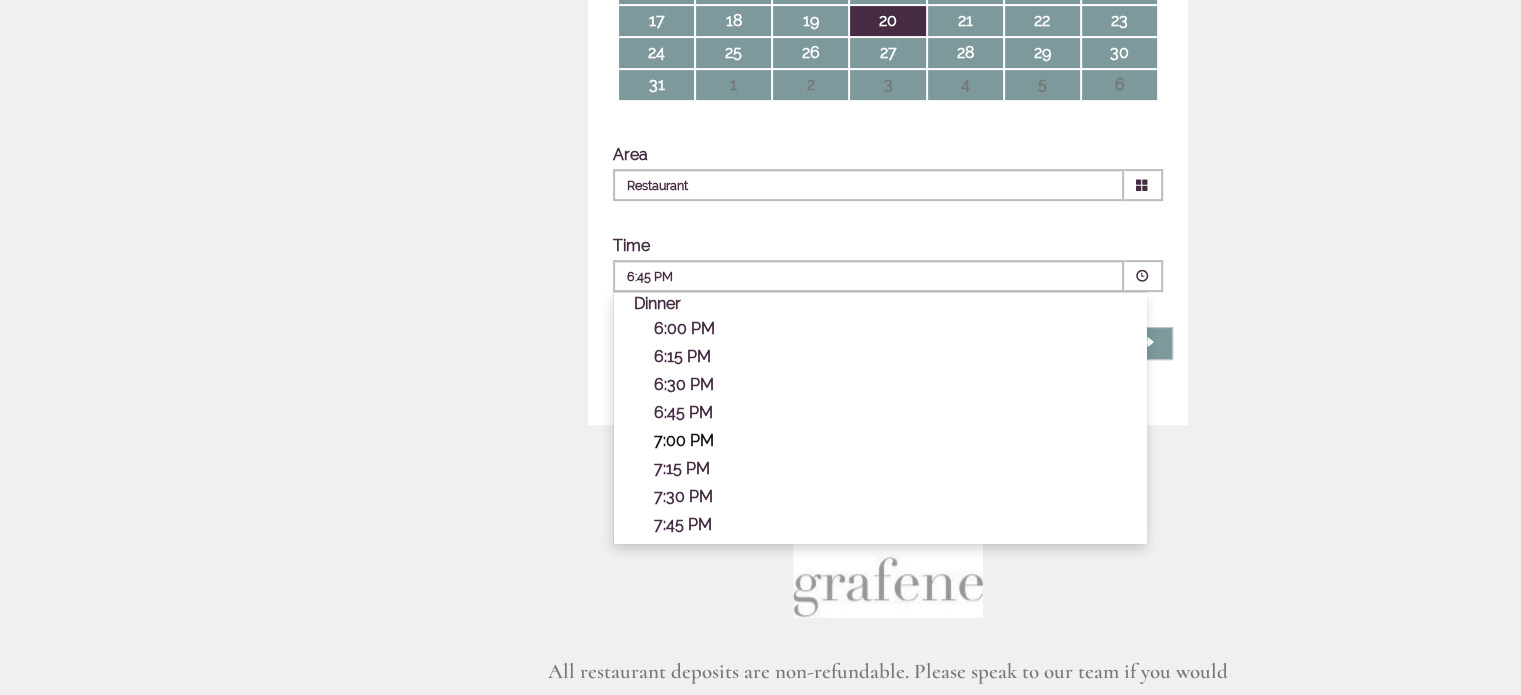 click on "7:00 PM" at bounding box center [890, 440] 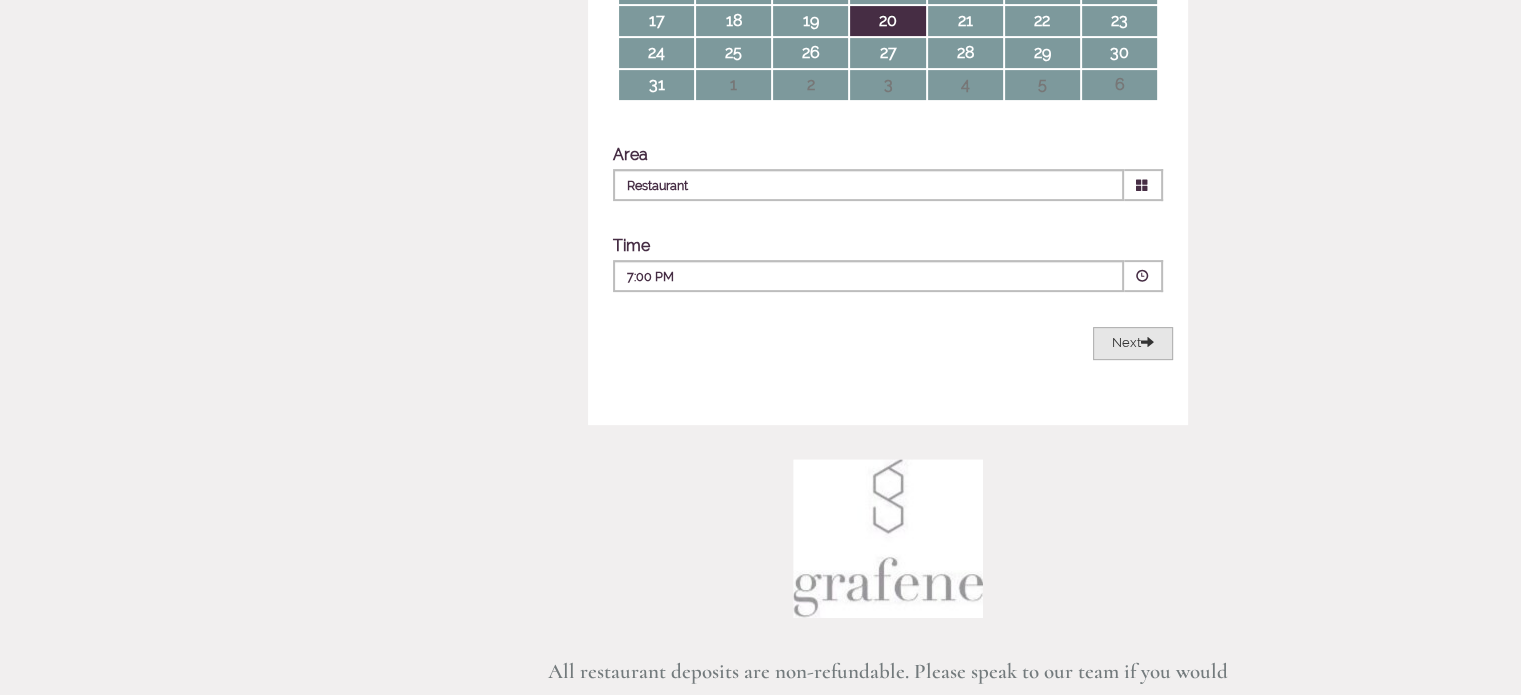 click on "Next" at bounding box center (1133, 342) 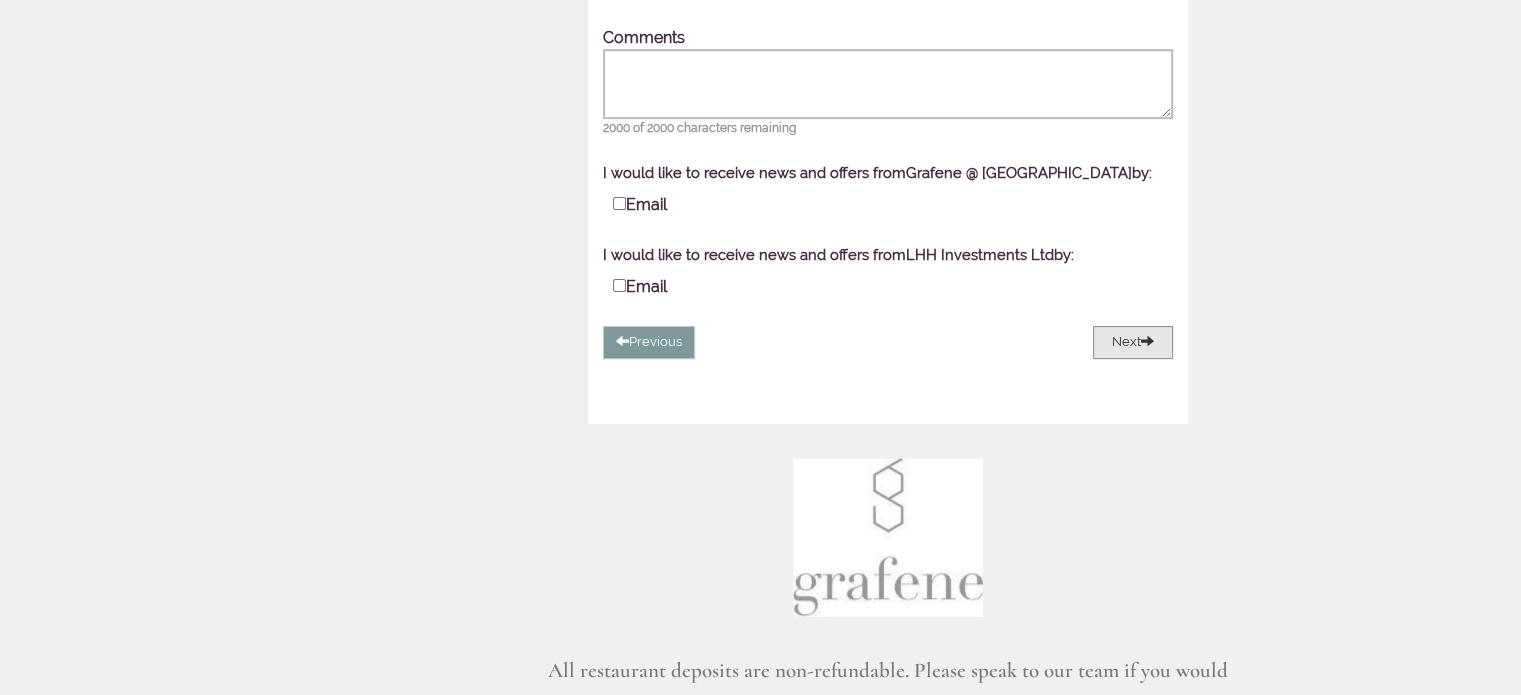click on "Next" at bounding box center [1133, 342] 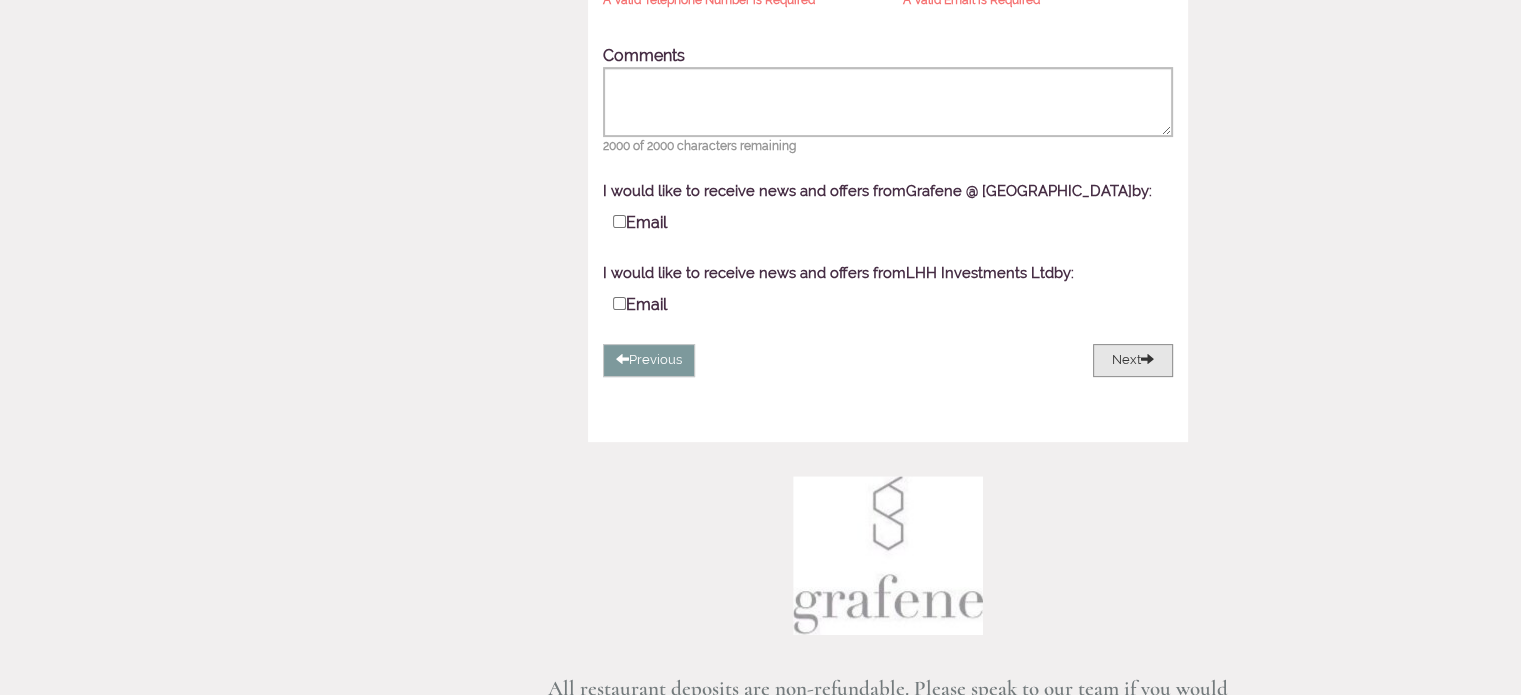 type 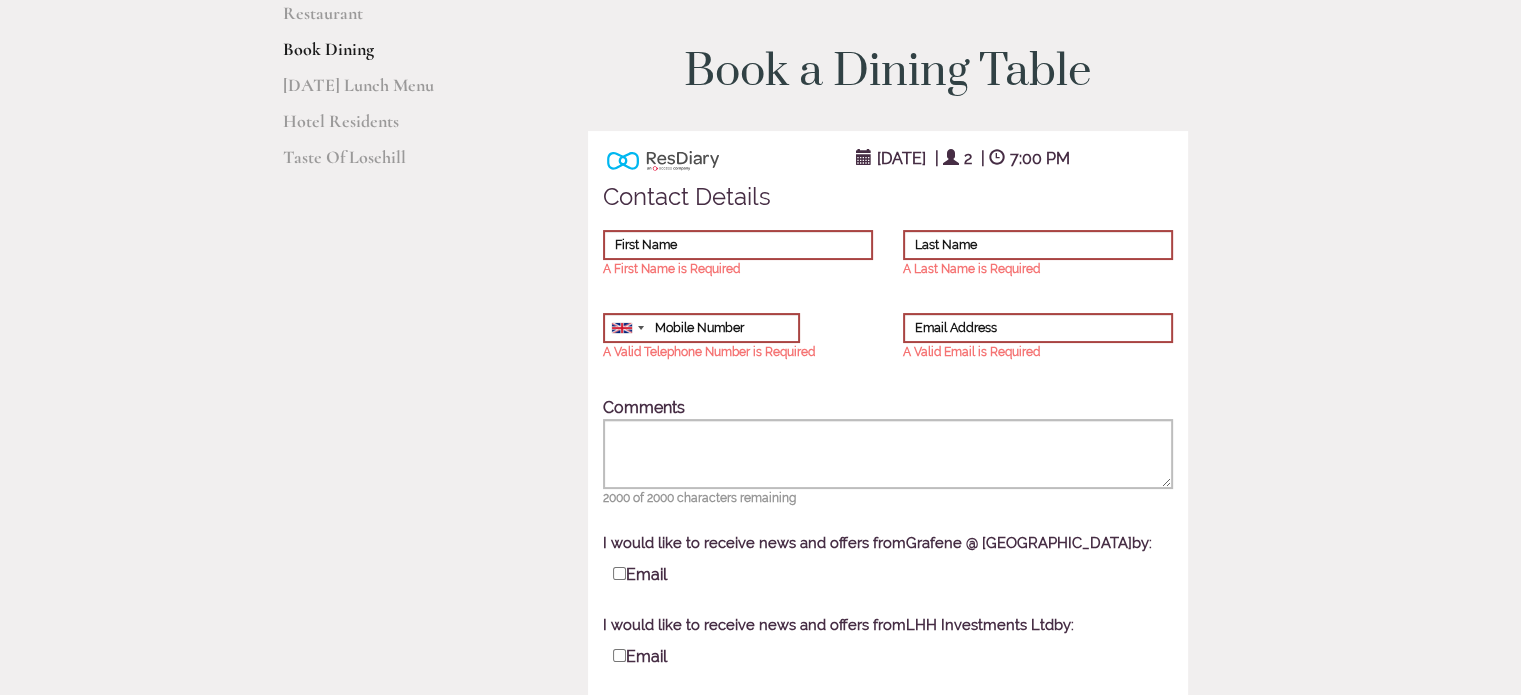 scroll, scrollTop: 228, scrollLeft: 0, axis: vertical 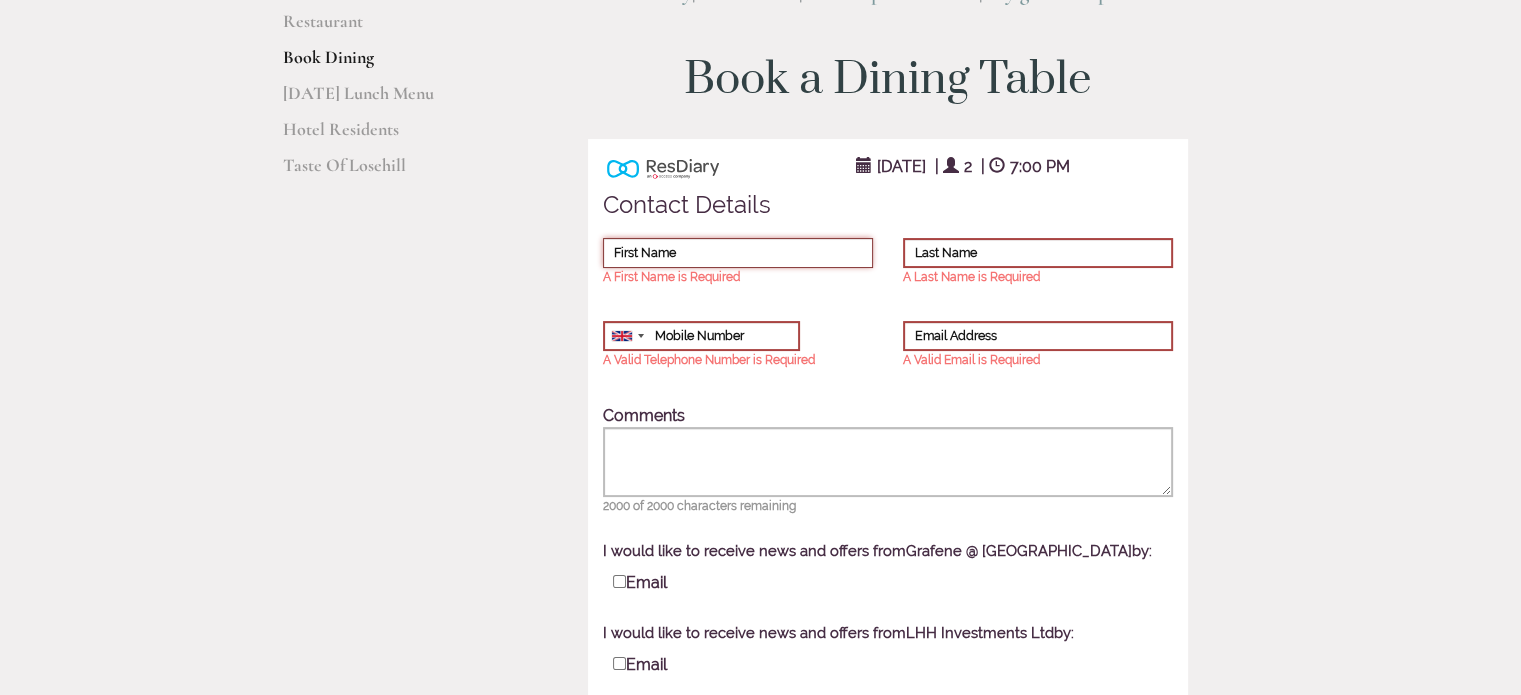 click on "First Name" at bounding box center [738, 253] 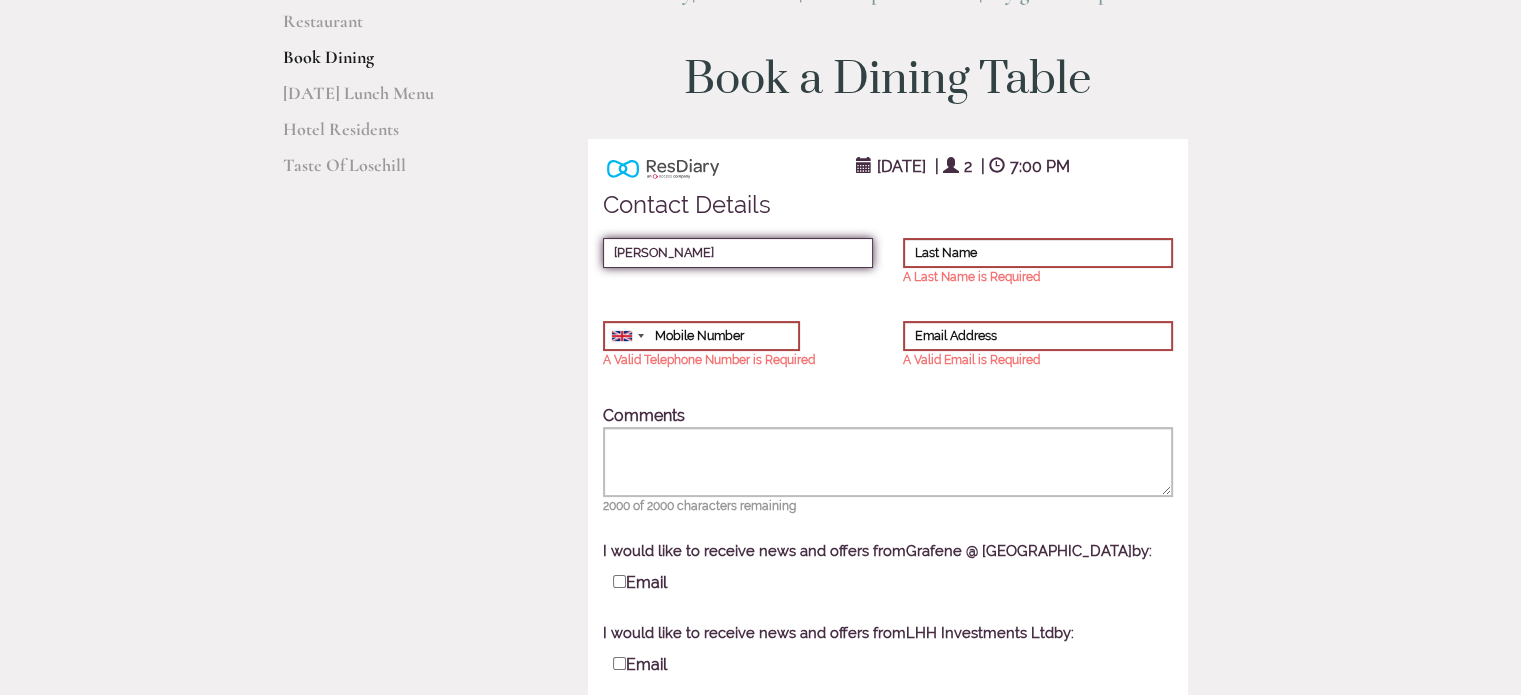 type on "[PERSON_NAME]" 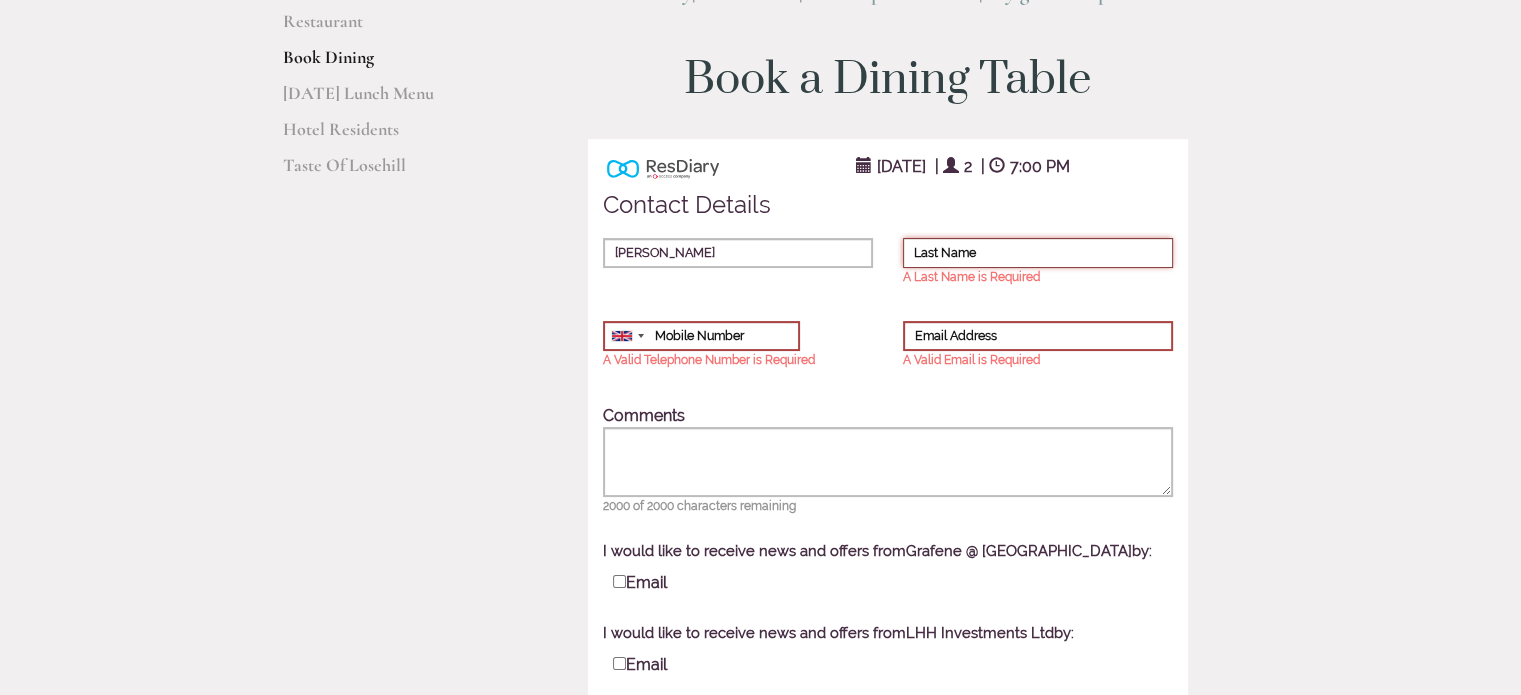 click on "Last Name" at bounding box center [1038, 253] 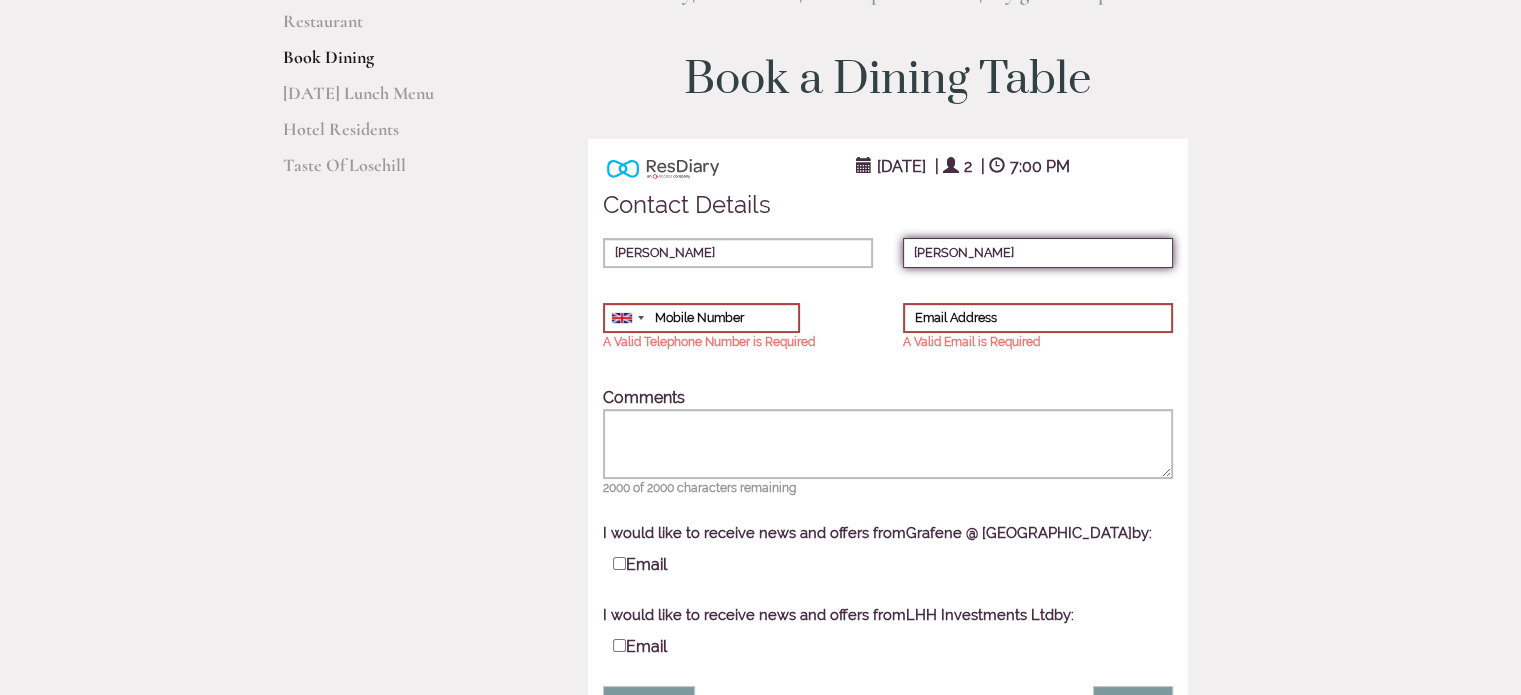 type on "[PERSON_NAME]" 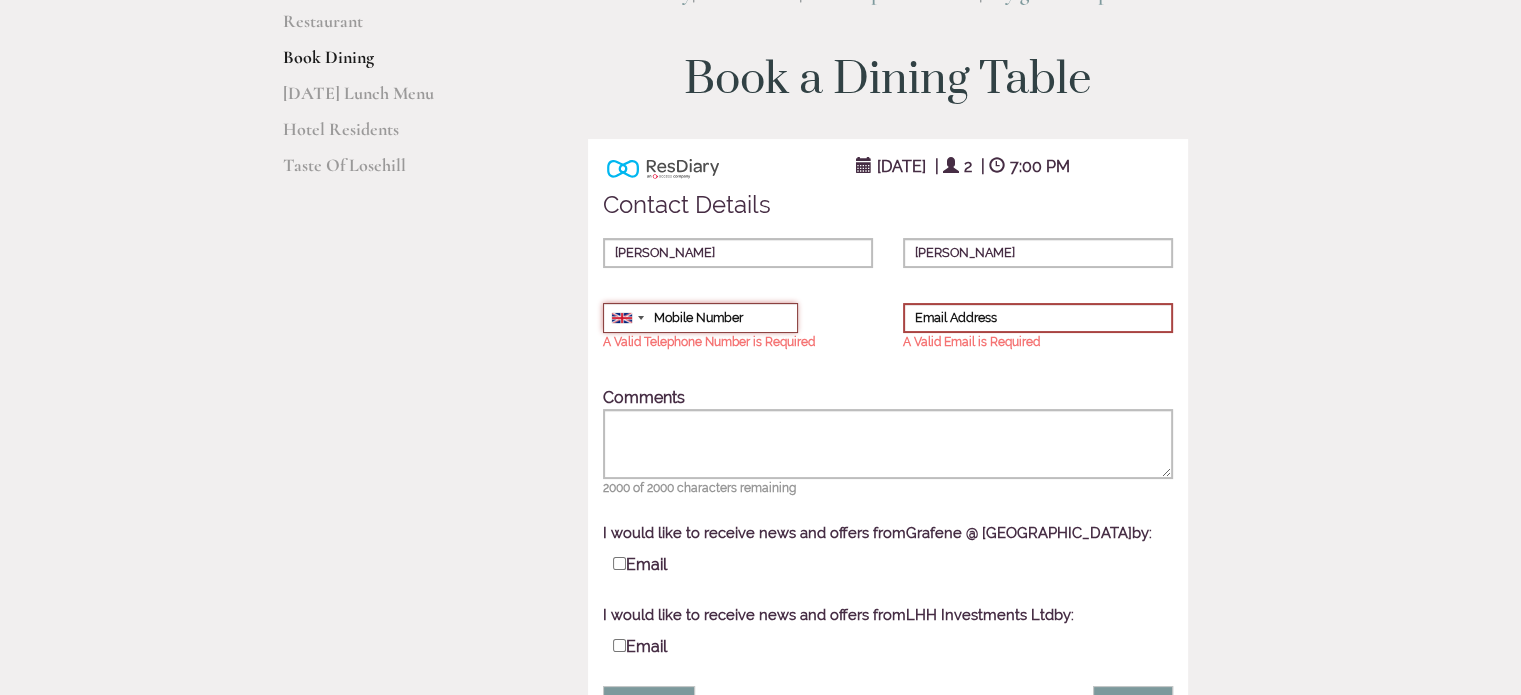click on "Mobile Number" at bounding box center [700, 318] 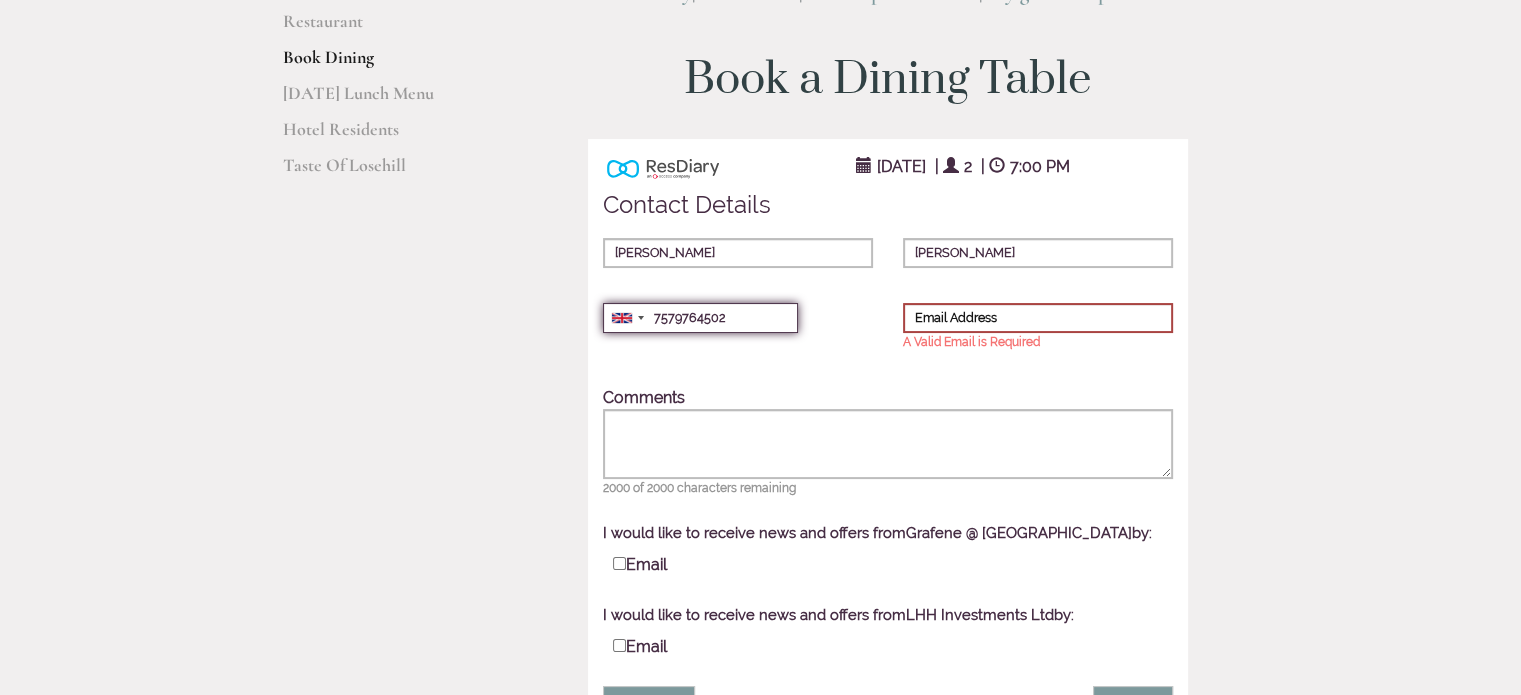type on "7579764502" 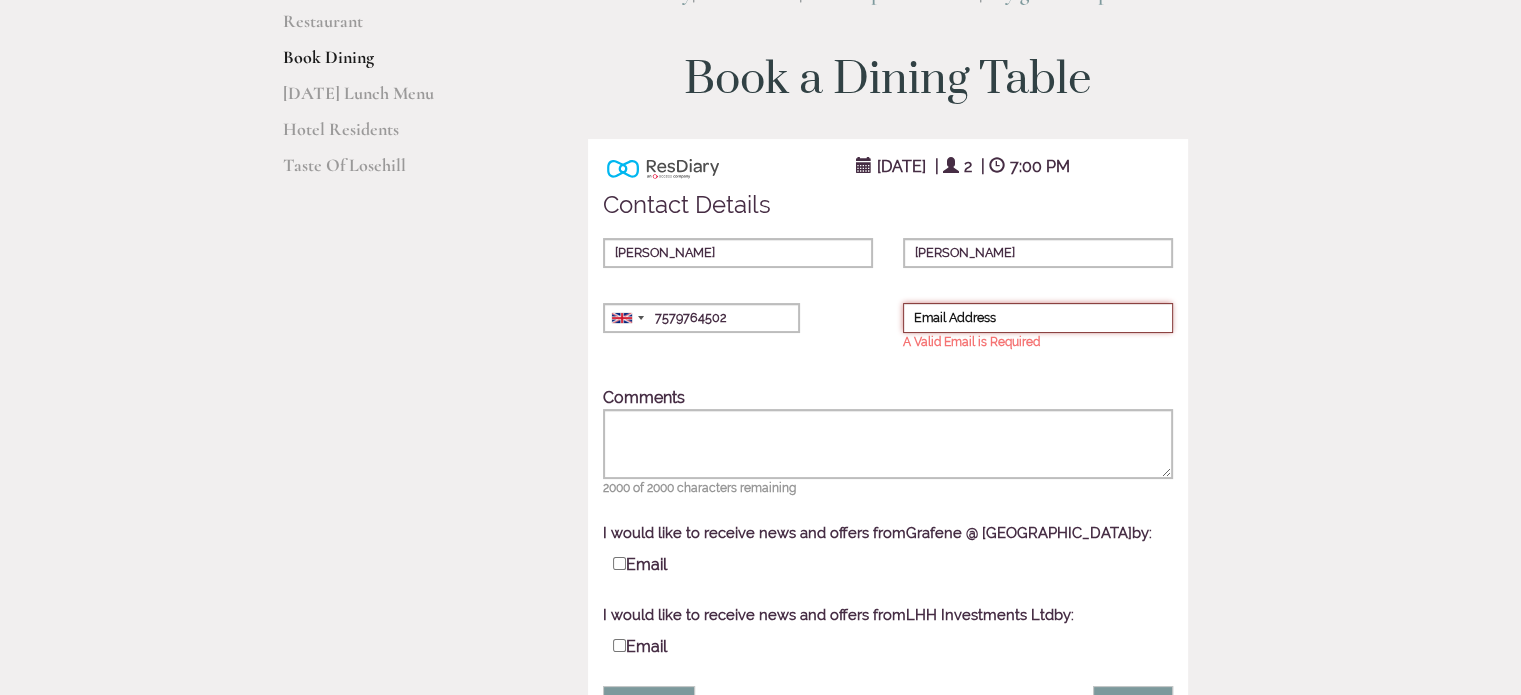 click on "Email Address" at bounding box center [1038, 318] 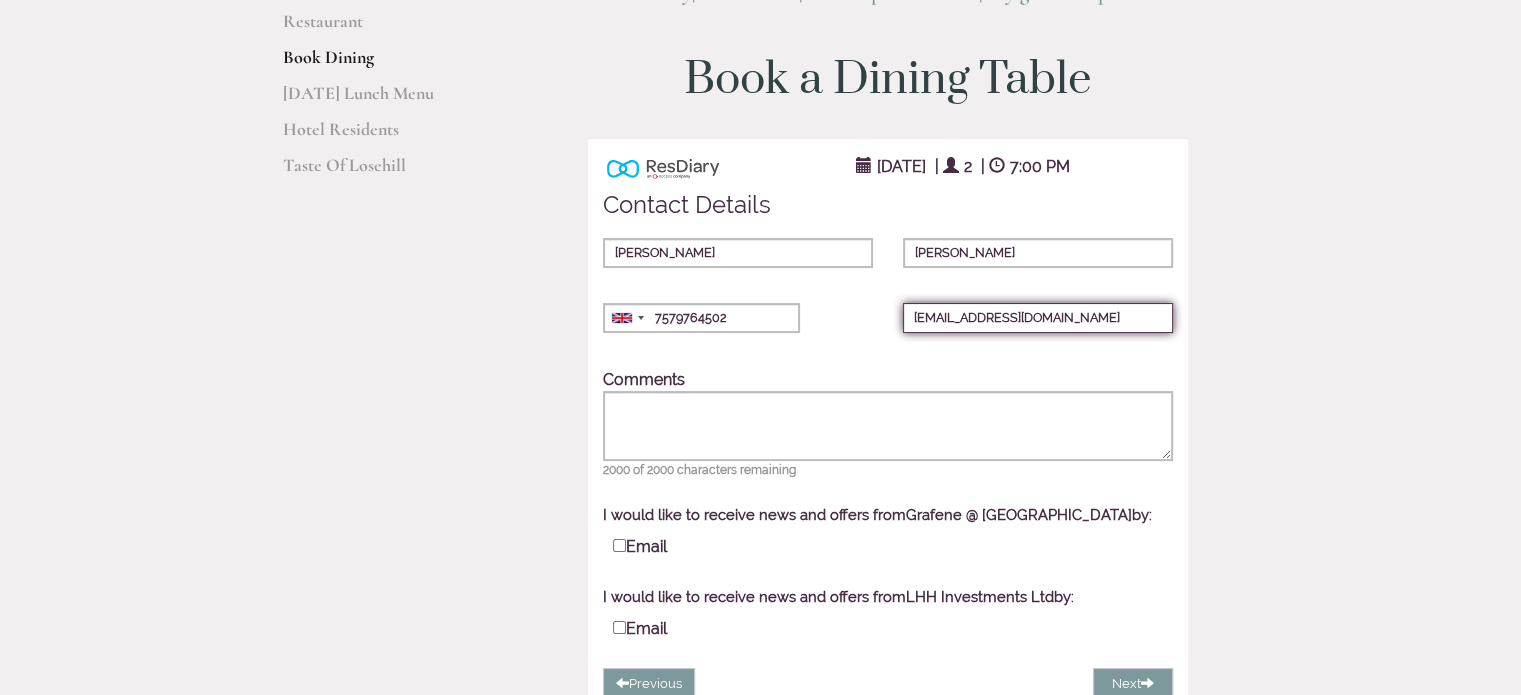 type on "[EMAIL_ADDRESS][DOMAIN_NAME]" 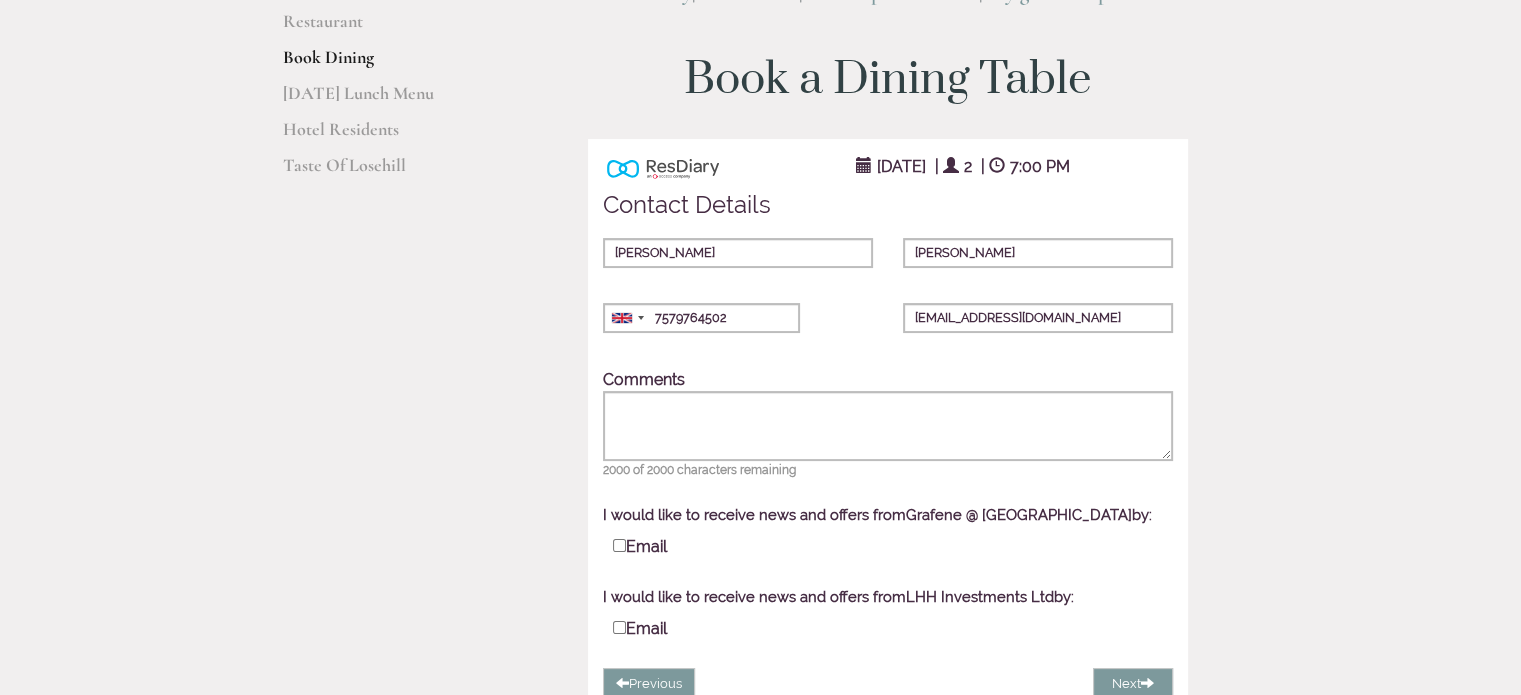 click on "ResDiary Widget
[DATE]
|
2
|
7:00 PM
Choose a Venue" at bounding box center [888, 452] 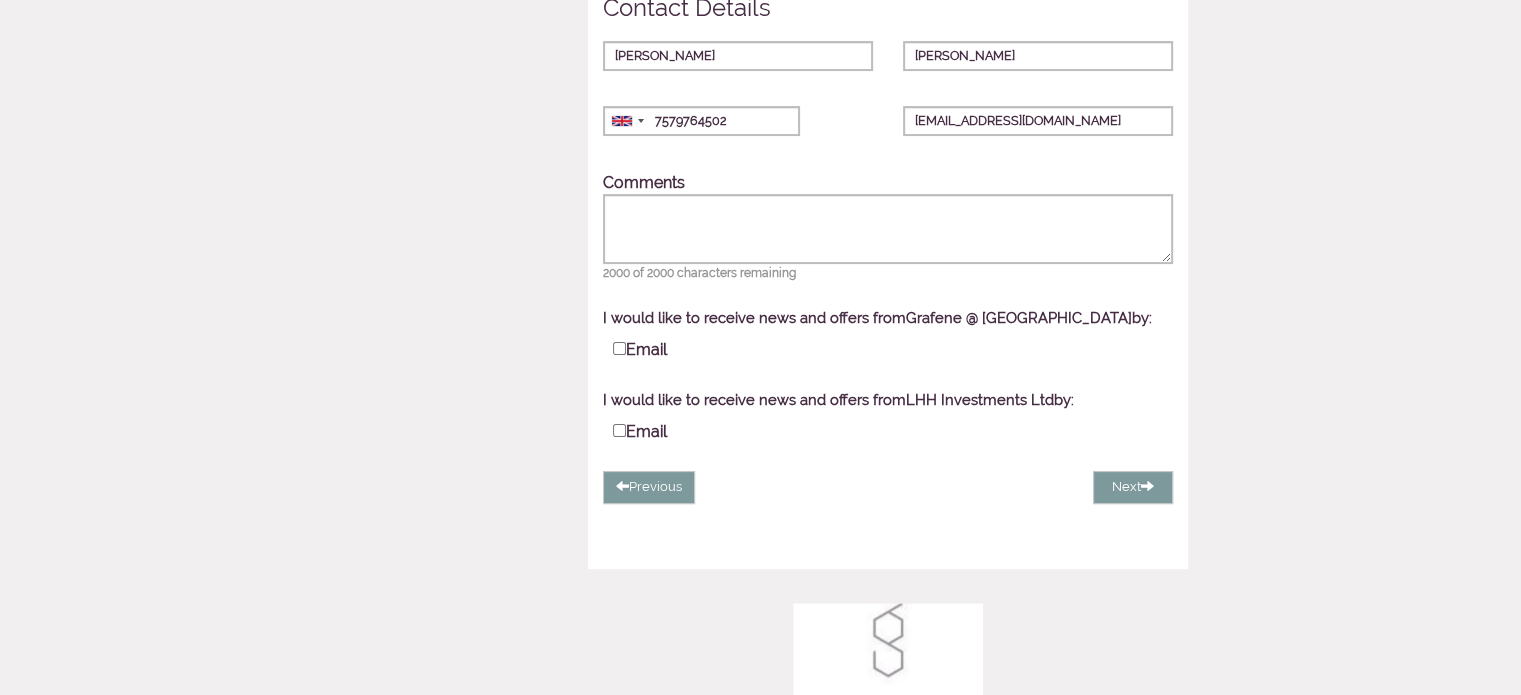 scroll, scrollTop: 428, scrollLeft: 0, axis: vertical 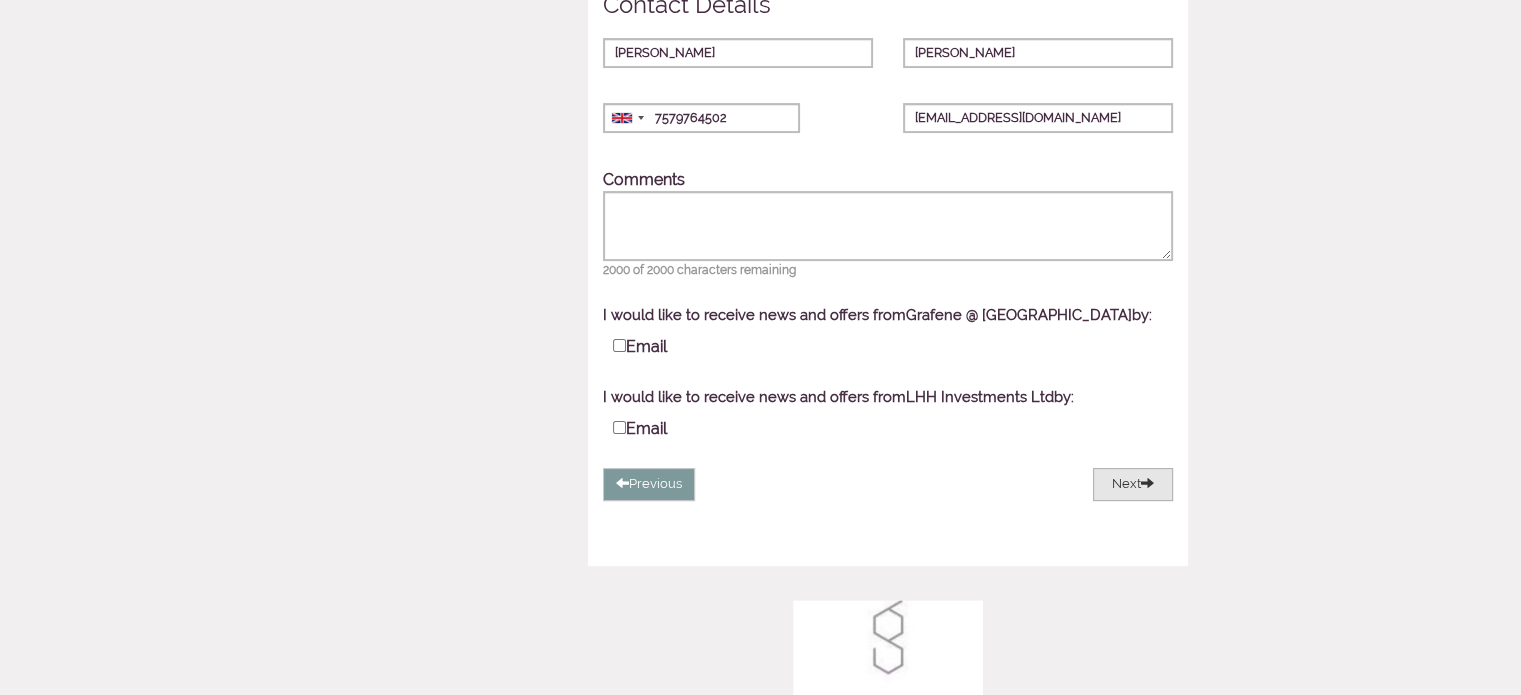 click on "Next" at bounding box center (1133, 484) 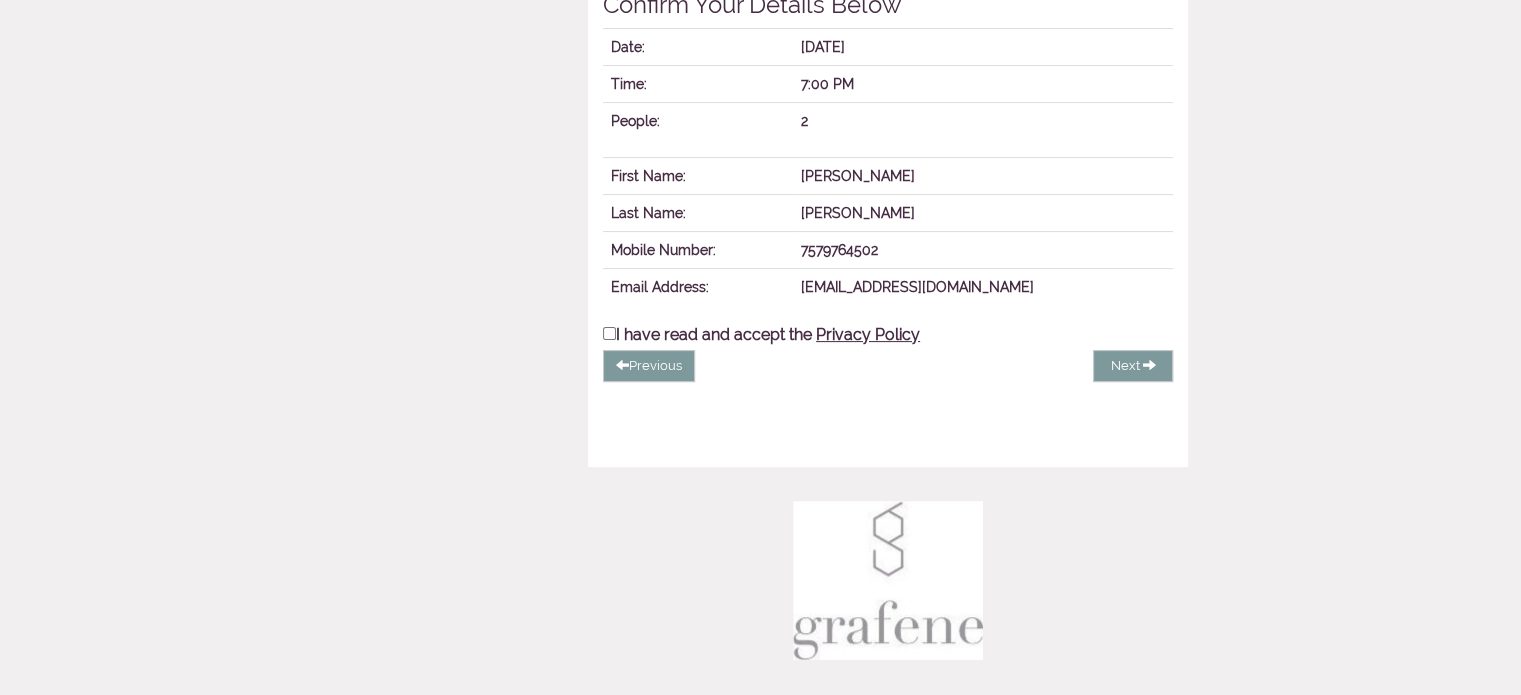 scroll, scrollTop: 330, scrollLeft: 0, axis: vertical 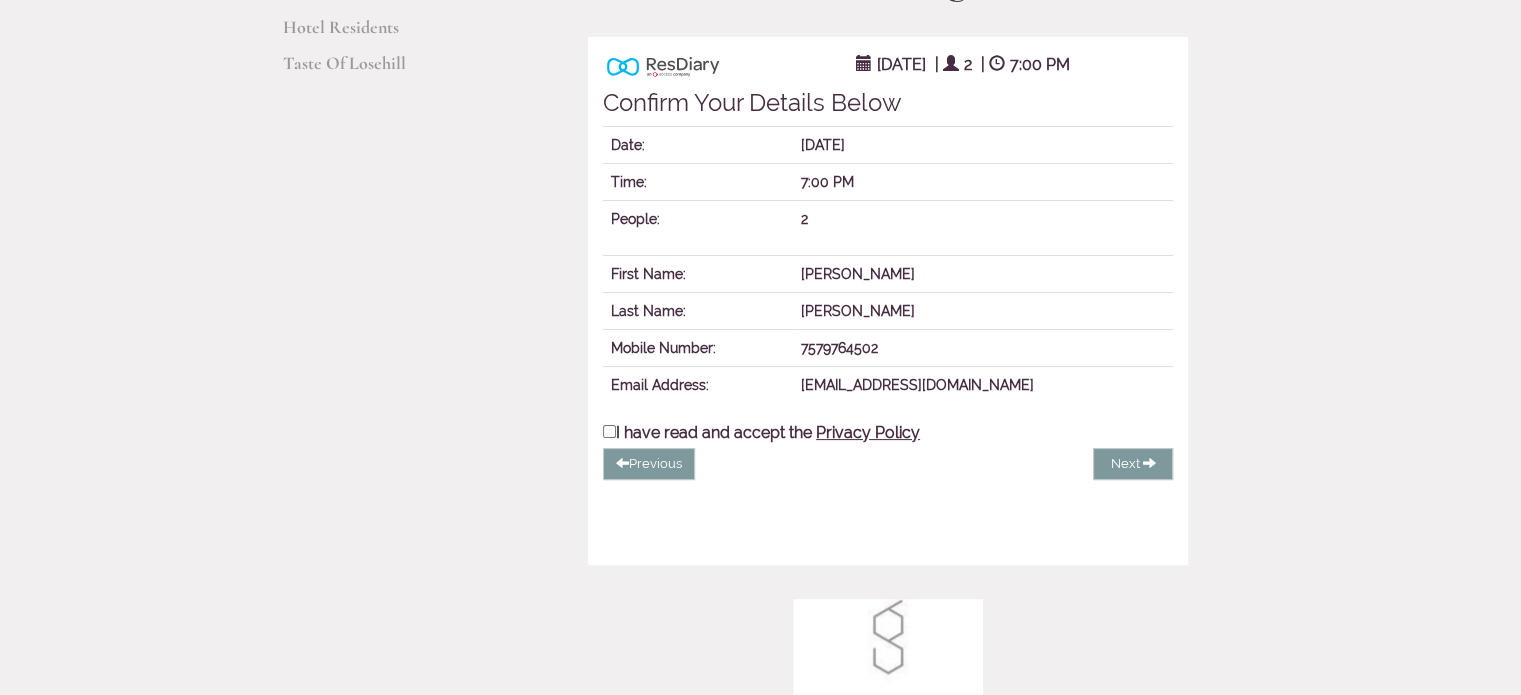 click on "I have read and accept the
Privacy Policy" at bounding box center (609, 431) 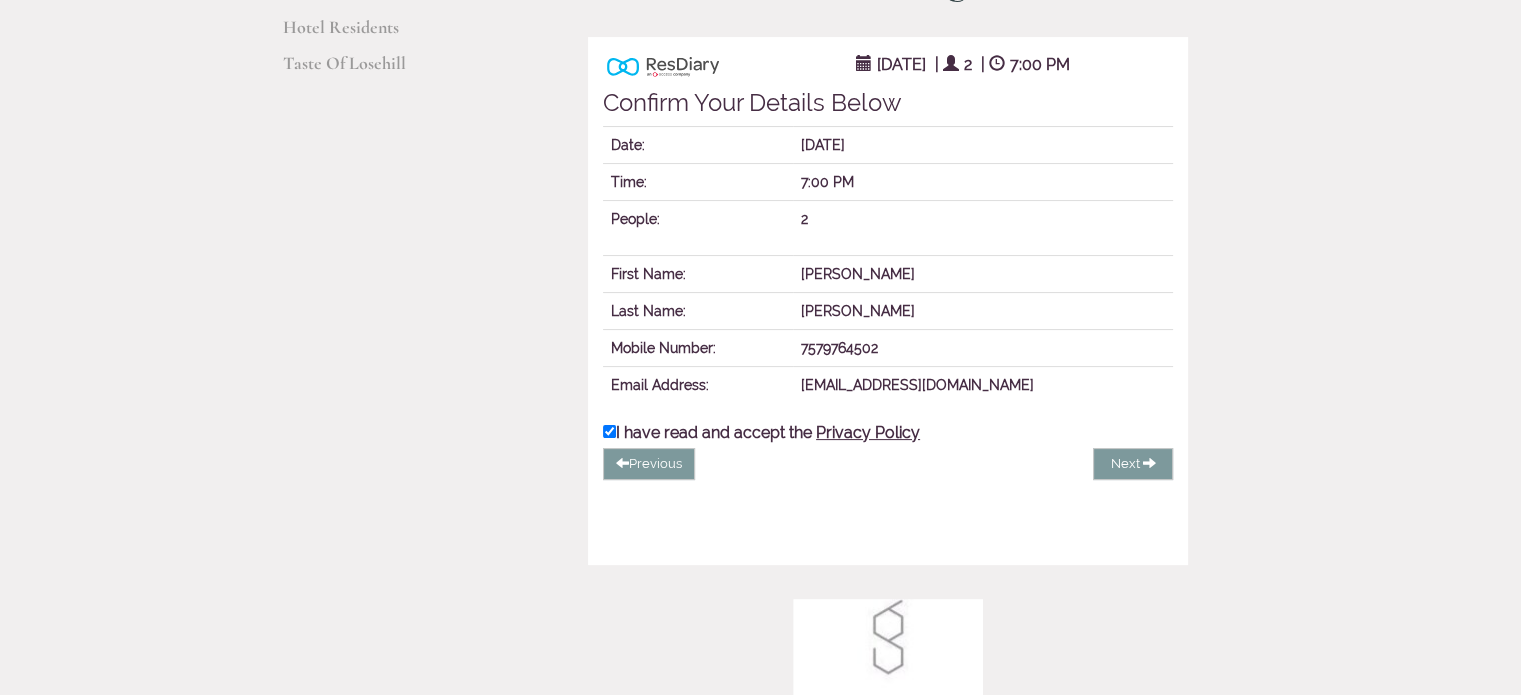 checkbox on "true" 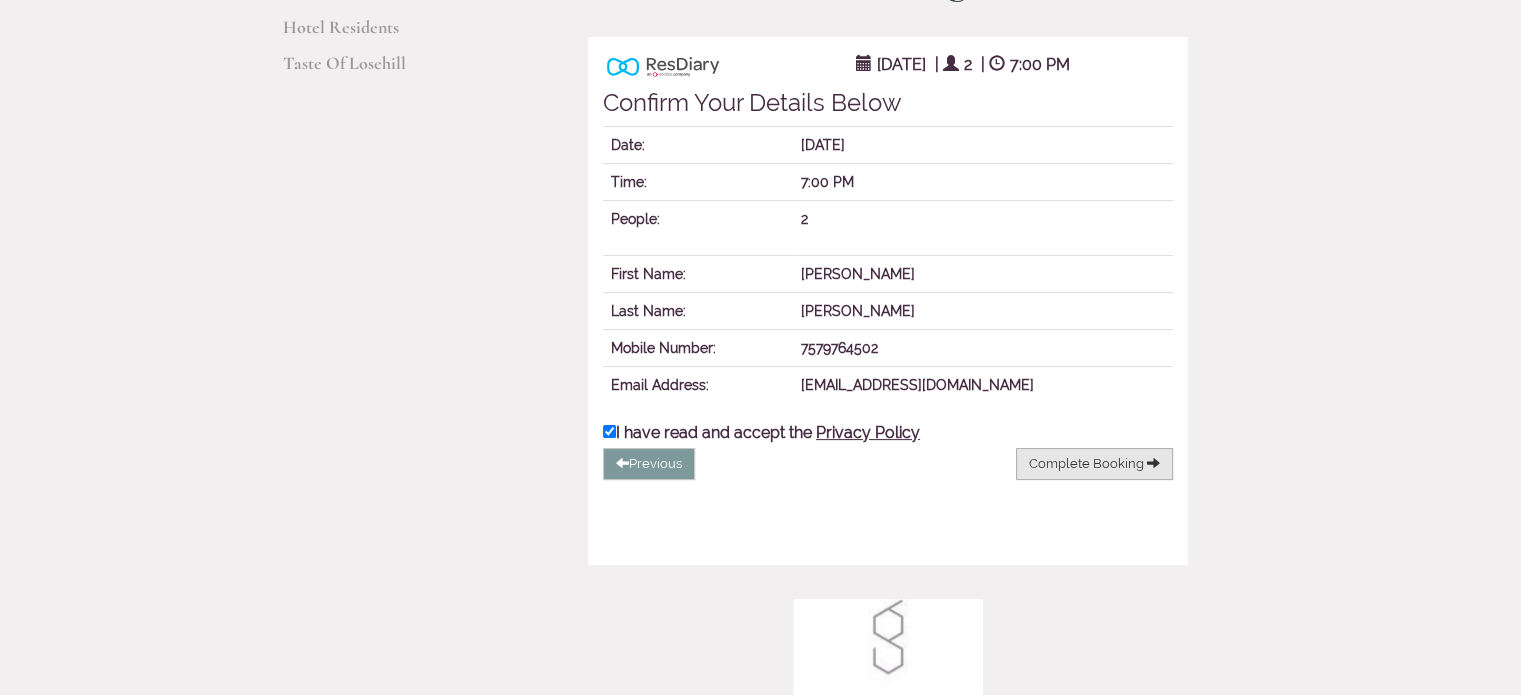 click on "Complete Booking" at bounding box center [1086, 463] 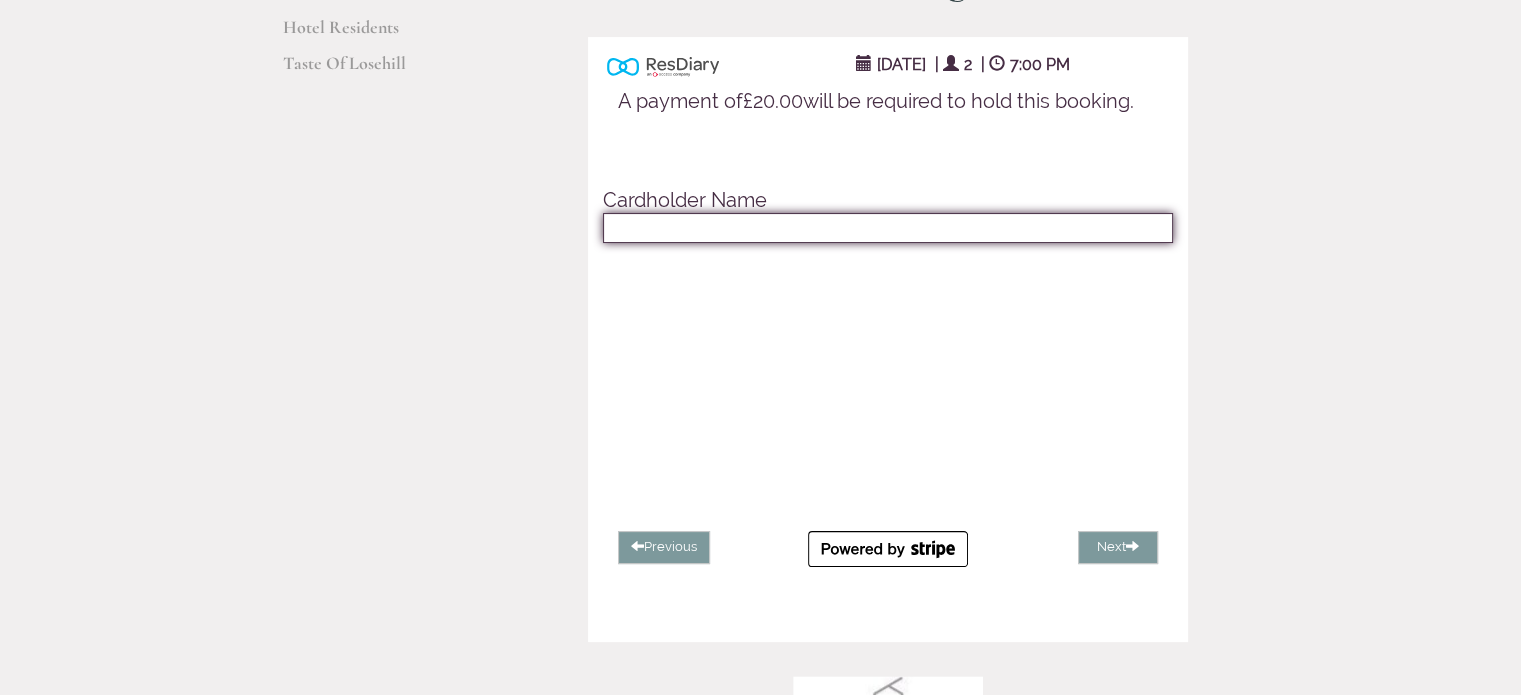 click at bounding box center (888, 228) 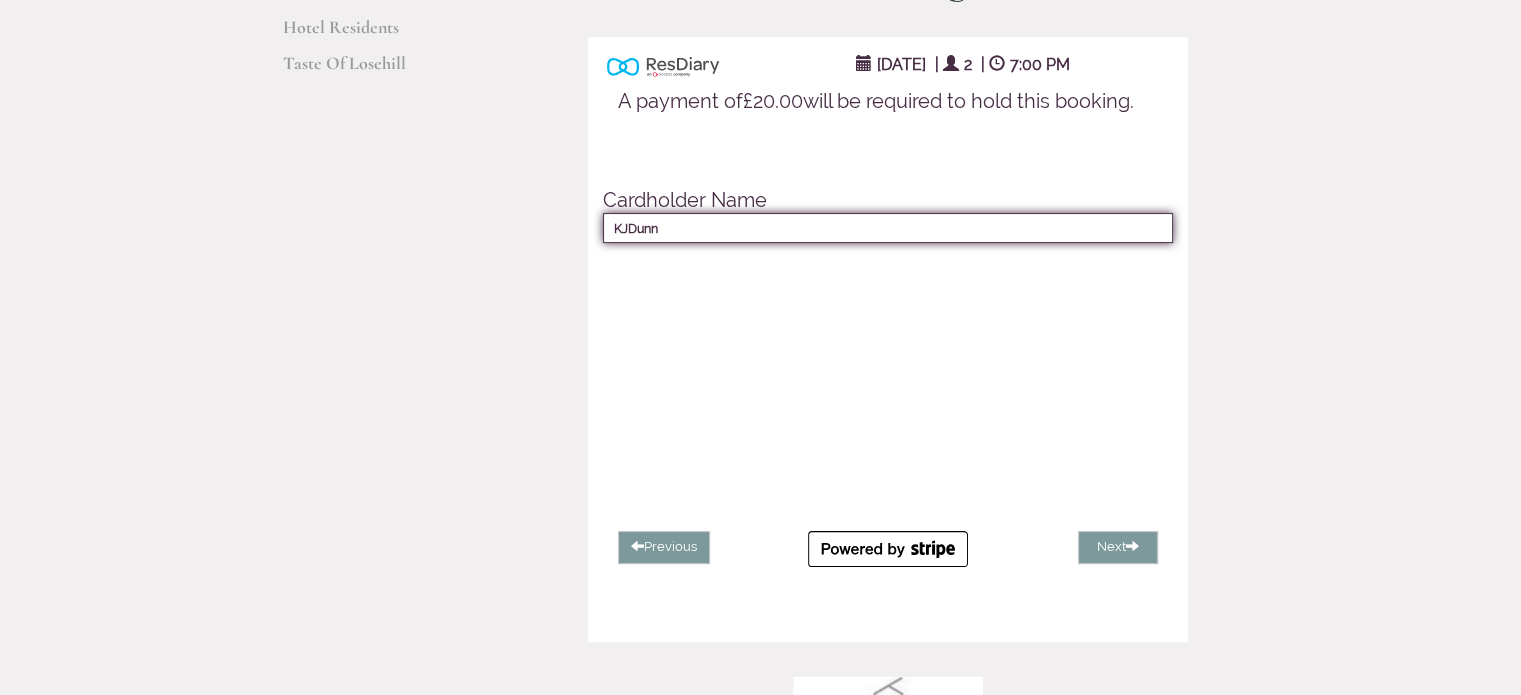 type on "KJDunn" 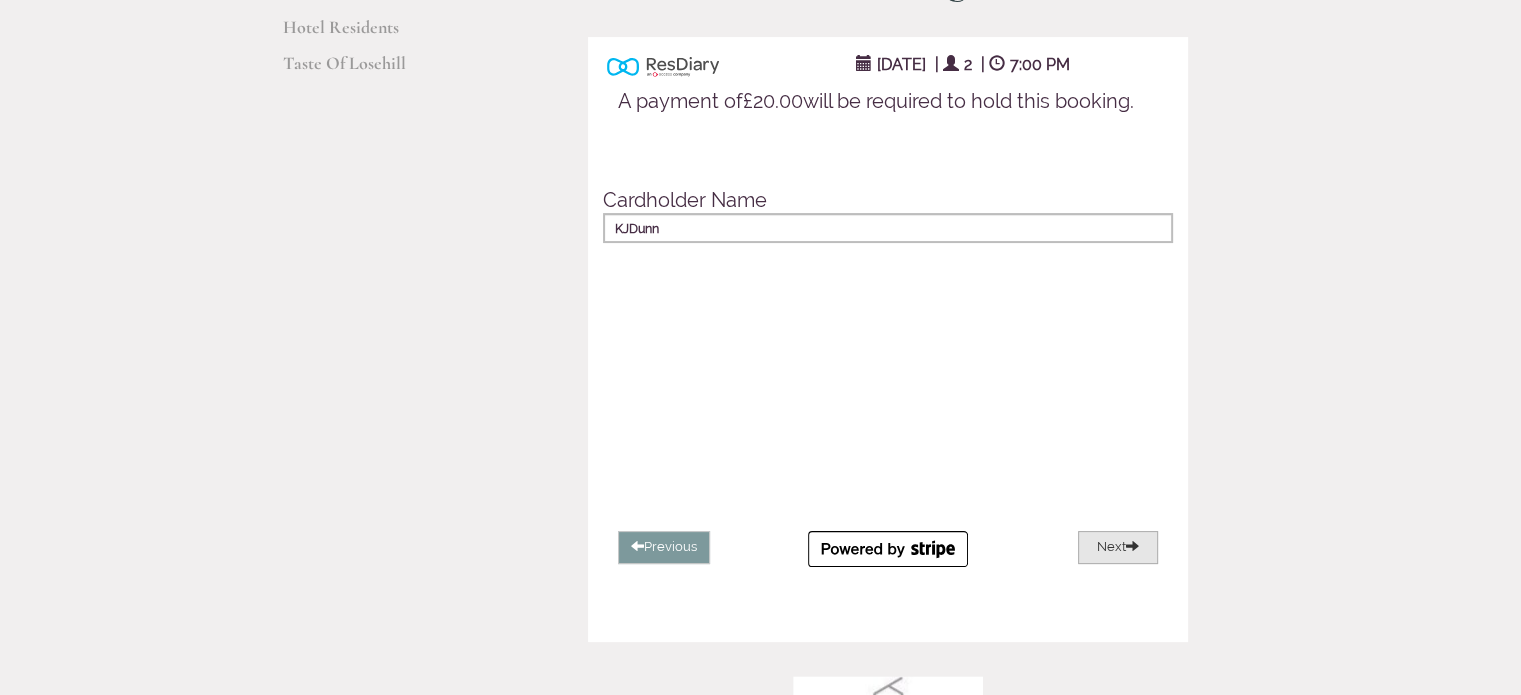 click on "Next" at bounding box center [1118, 547] 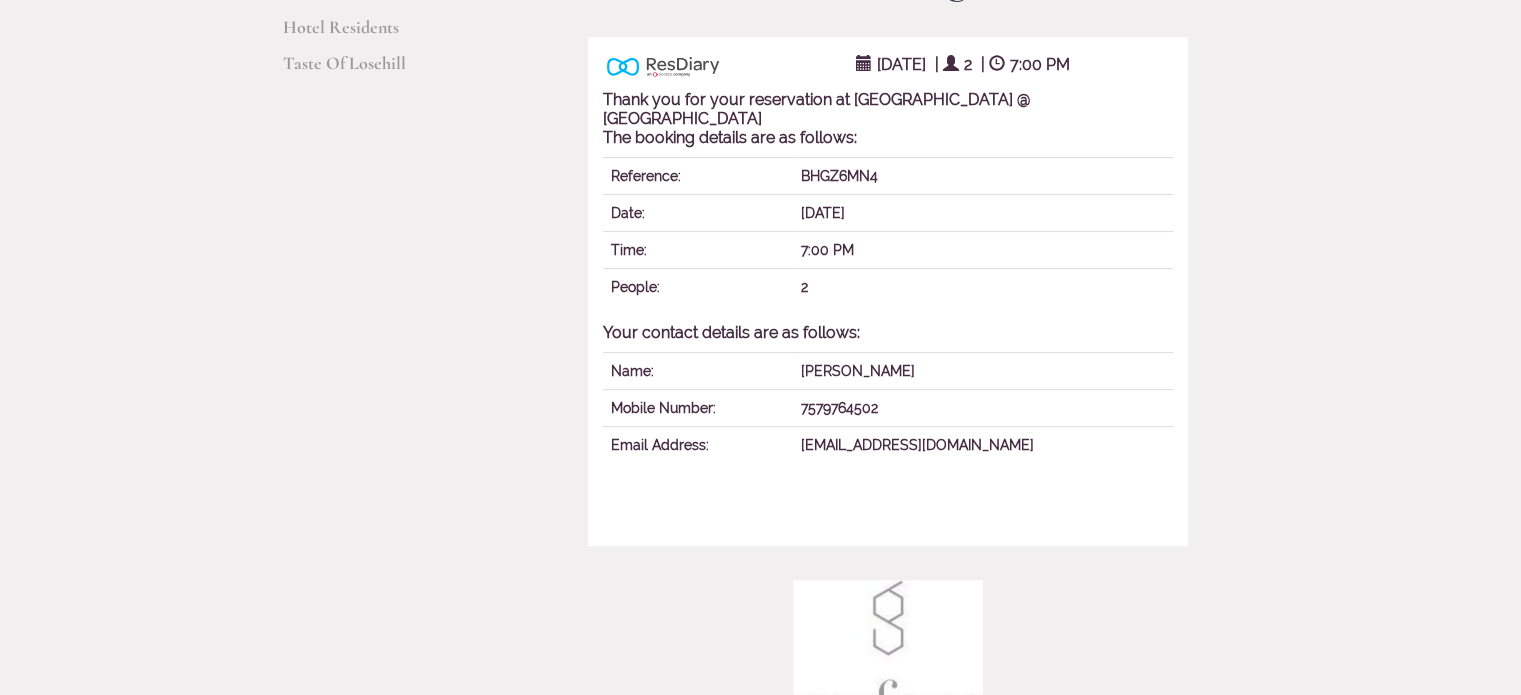 click on "Rooms
Rooms
Your Stay
Book a stay
Offers
Spa" at bounding box center (760, 966) 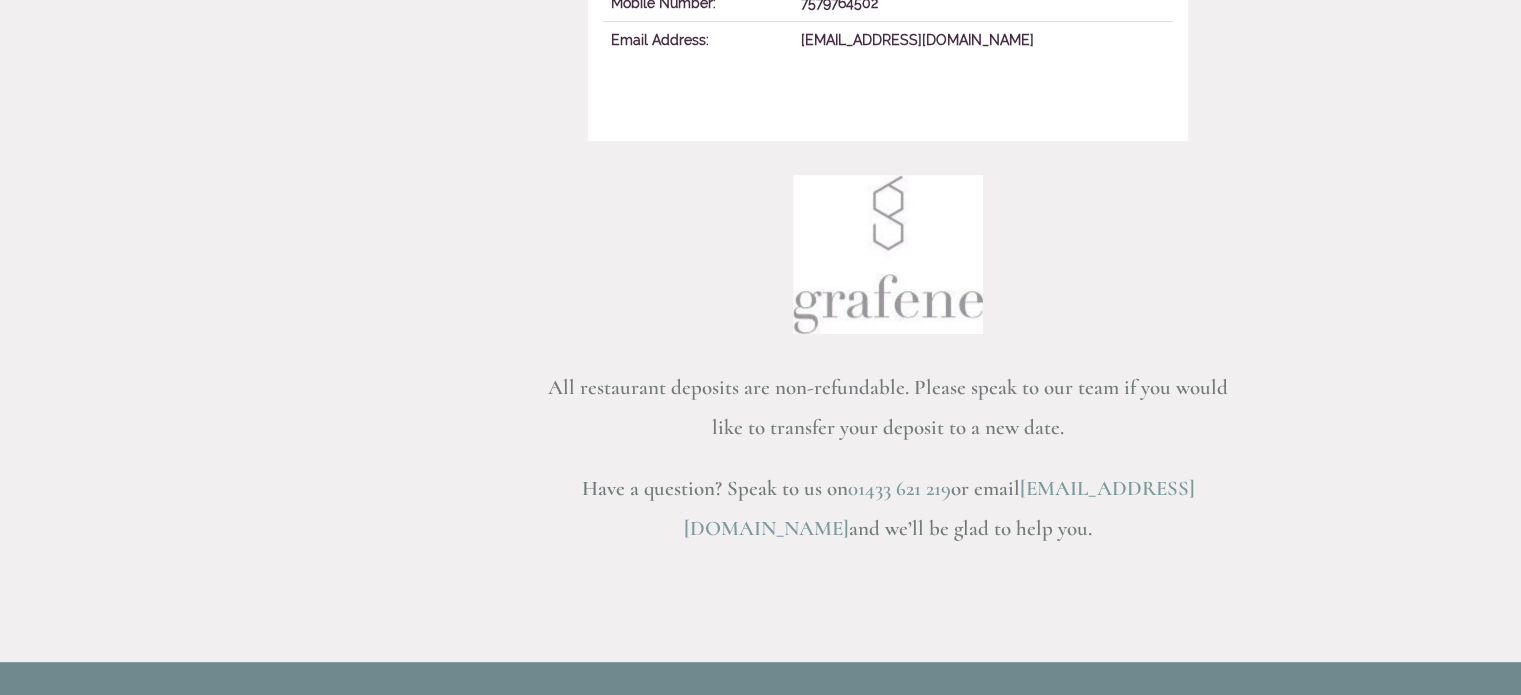 scroll, scrollTop: 730, scrollLeft: 0, axis: vertical 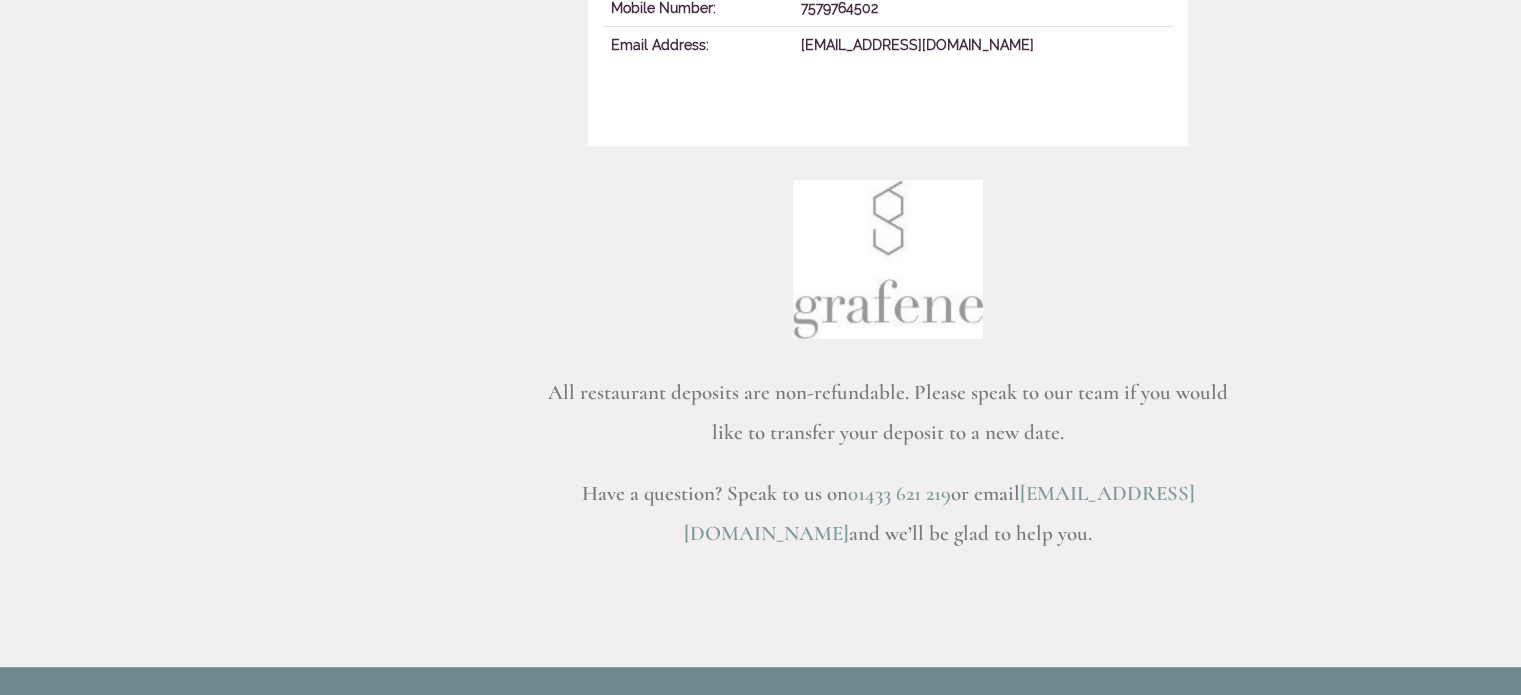click on "[EMAIL_ADDRESS][DOMAIN_NAME]" at bounding box center [939, 513] 